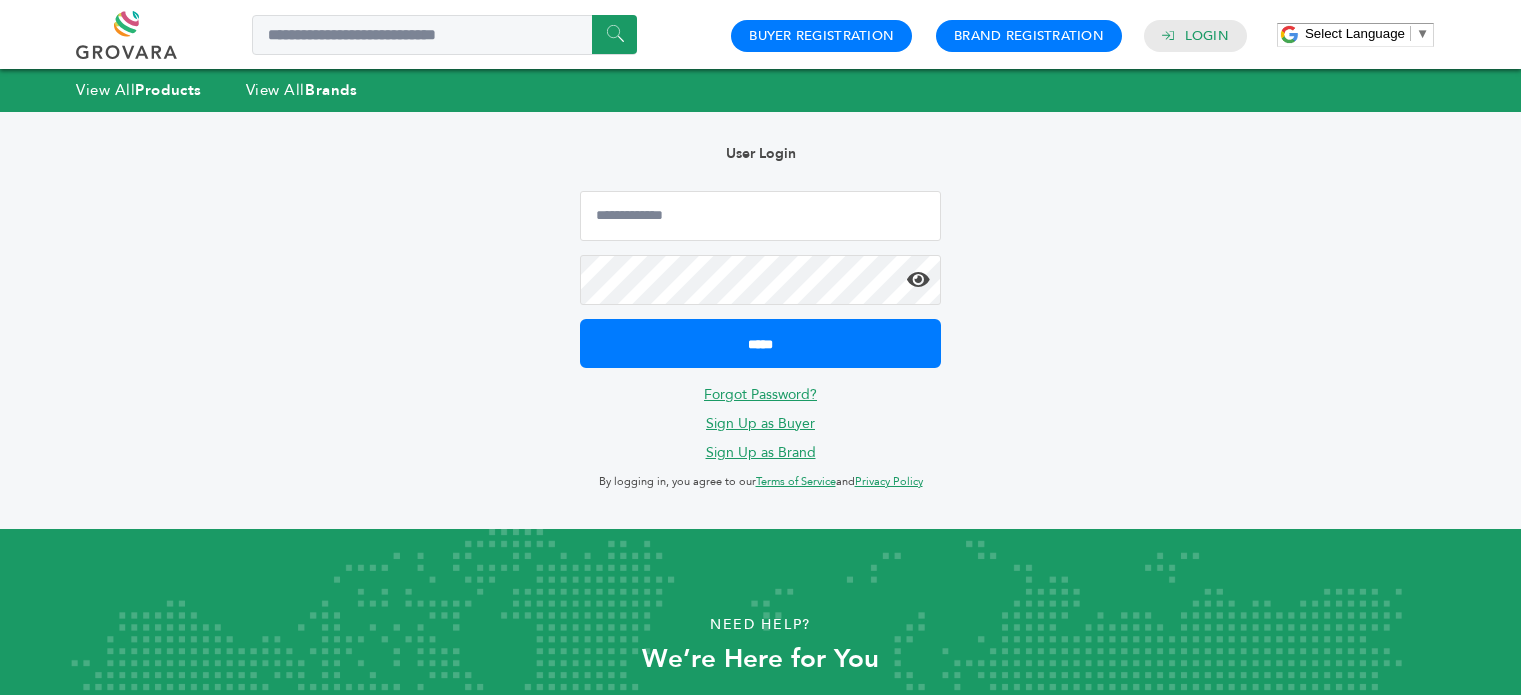 scroll, scrollTop: 0, scrollLeft: 0, axis: both 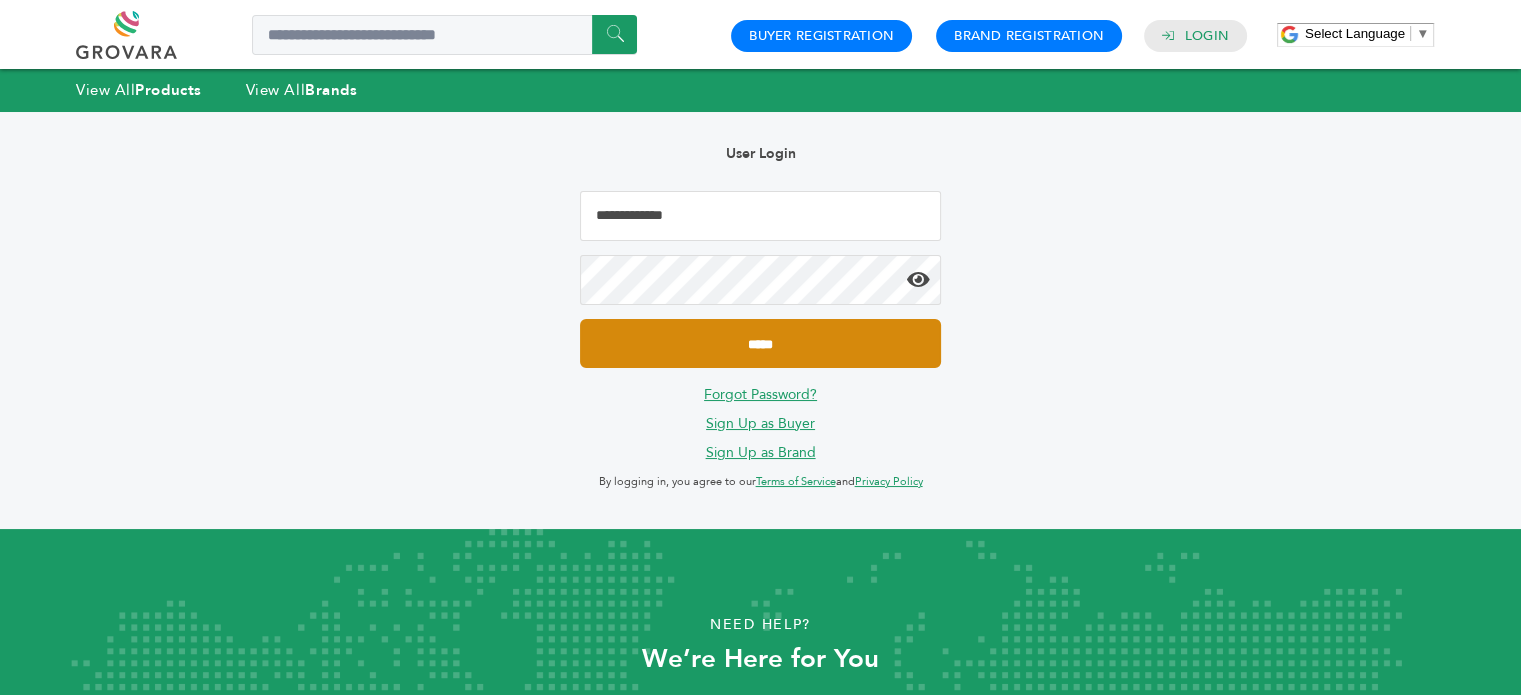 type on "**********" 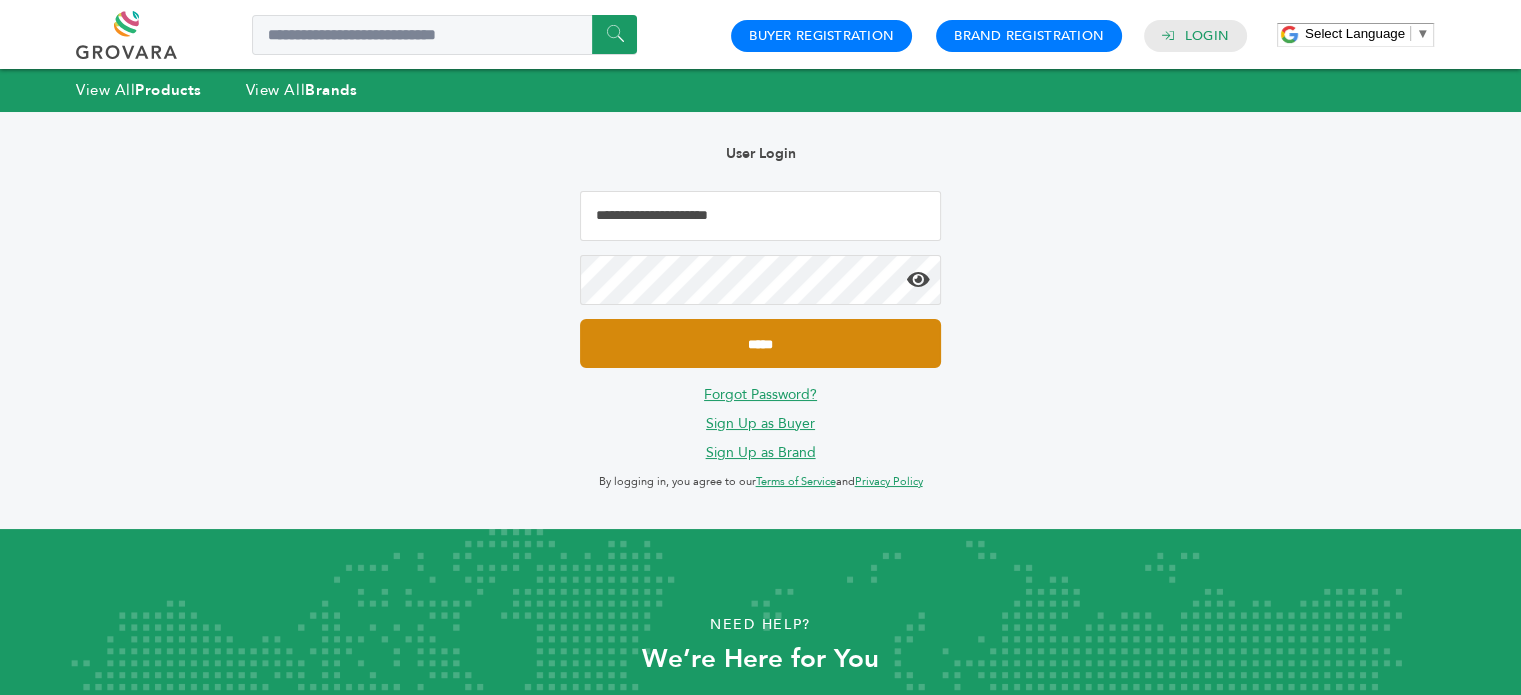 click on "*****" at bounding box center (760, 343) 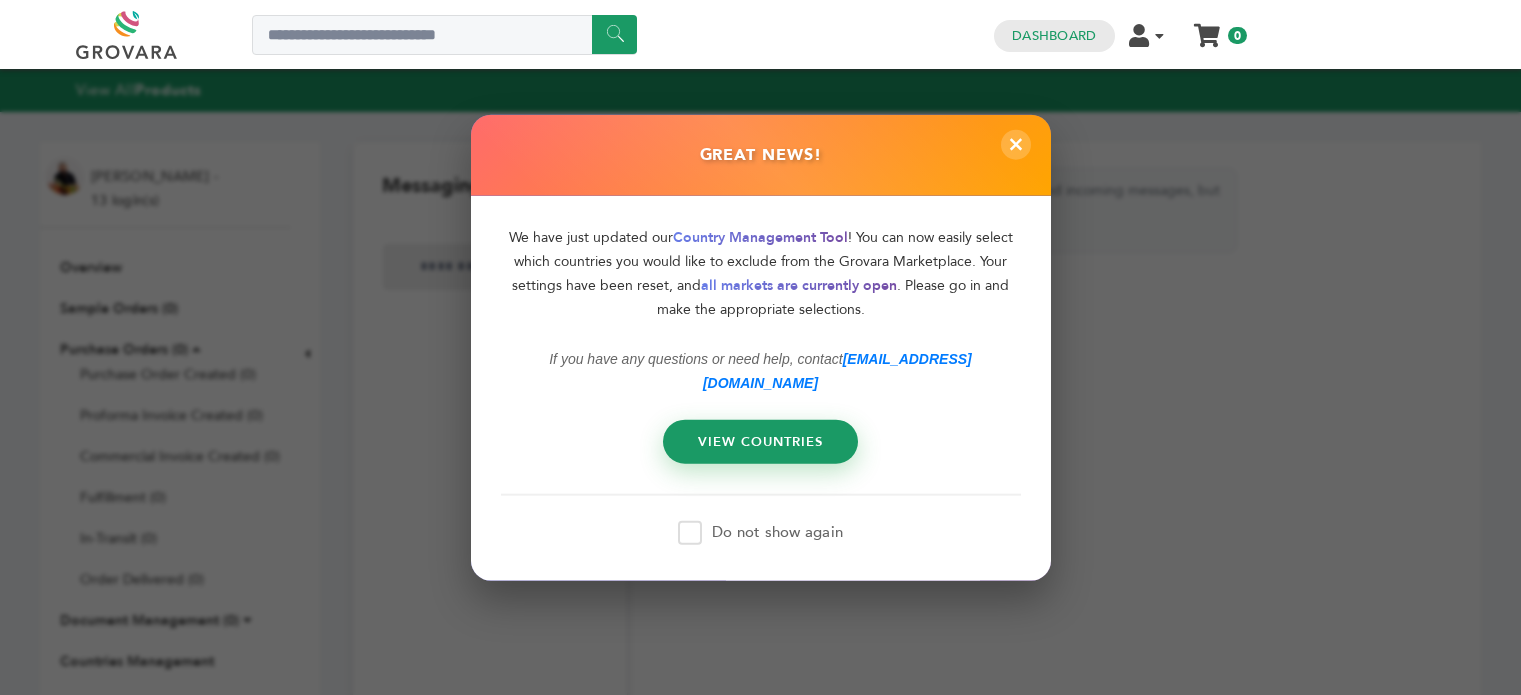 scroll, scrollTop: 0, scrollLeft: 0, axis: both 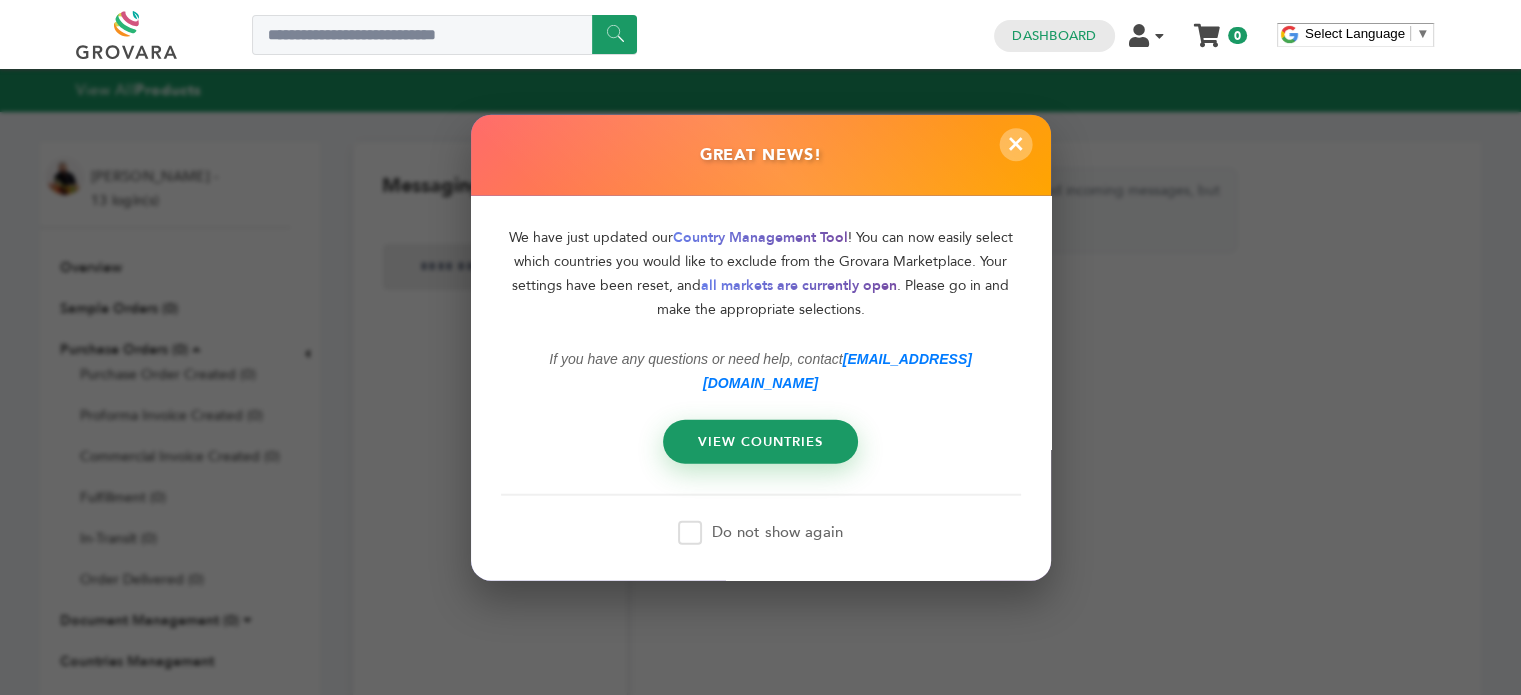 click on "×" at bounding box center (1015, 144) 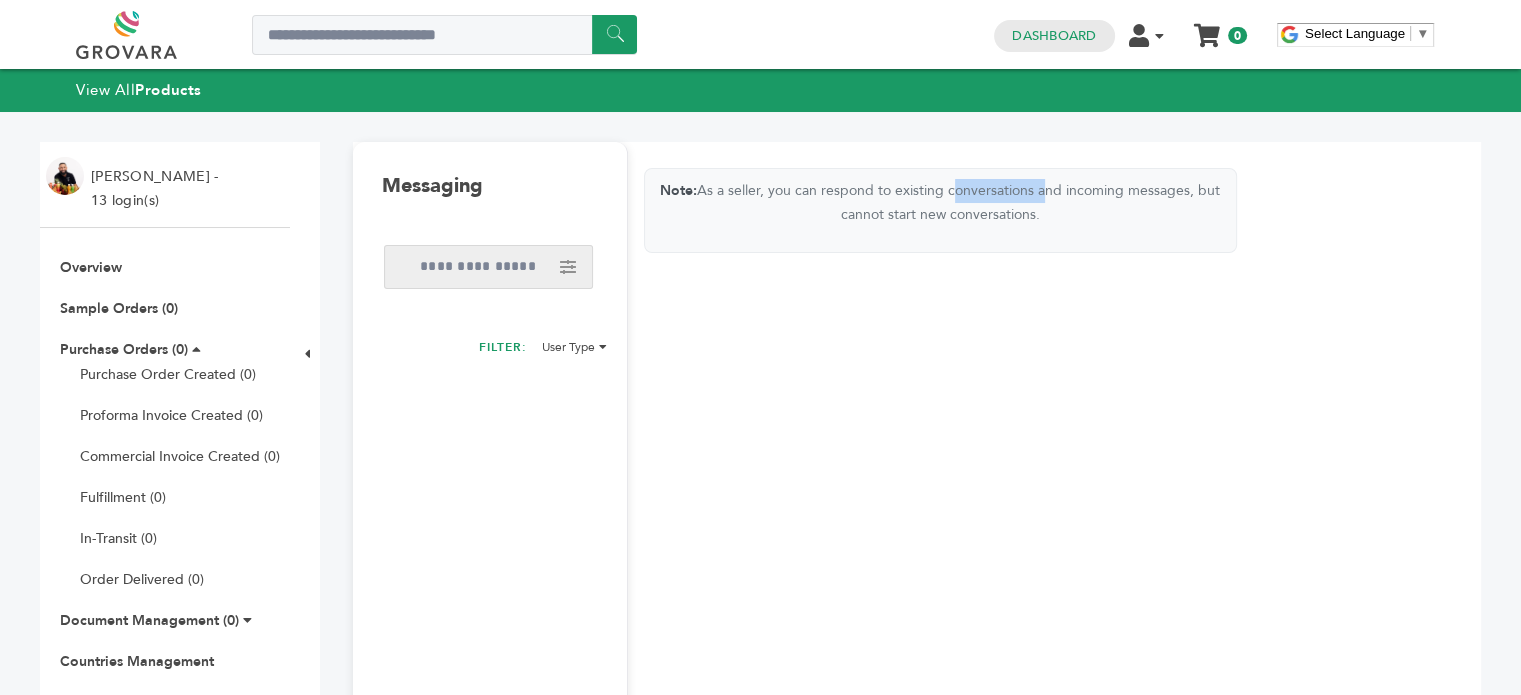 click on "Note:  As a seller, you can respond to existing conversations and incoming messages, but cannot start new conversations.
Delete
Leave conversation ****" at bounding box center [940, 586] 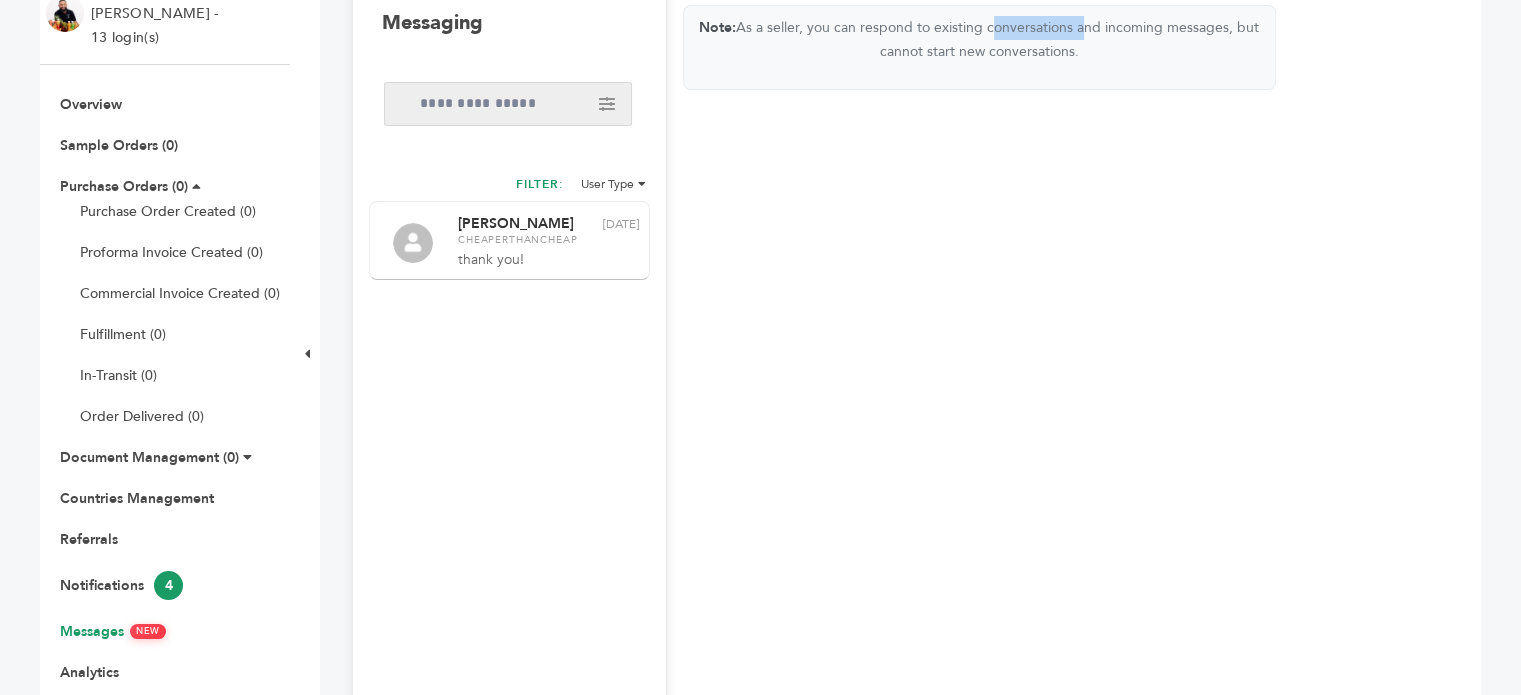 scroll, scrollTop: 296, scrollLeft: 0, axis: vertical 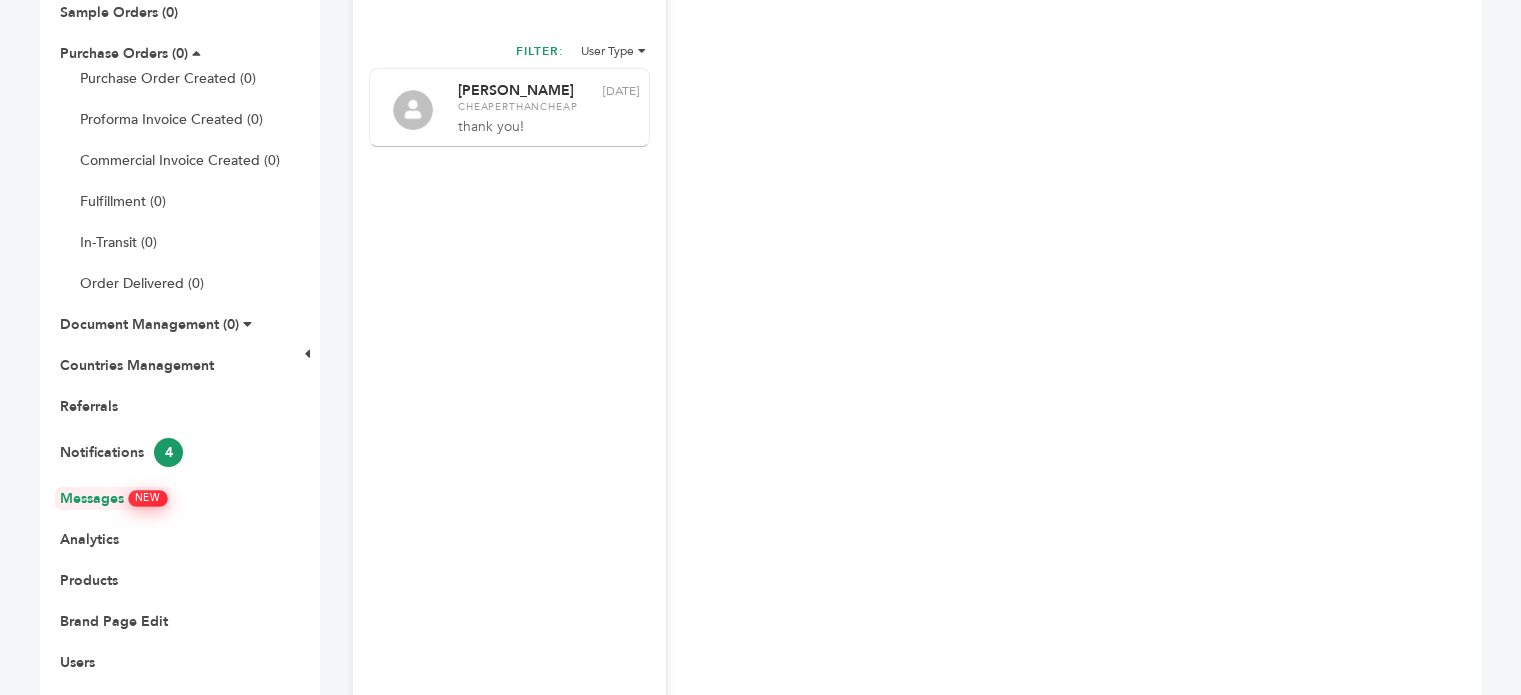 click on "Messages
NEW" at bounding box center (113, 498) 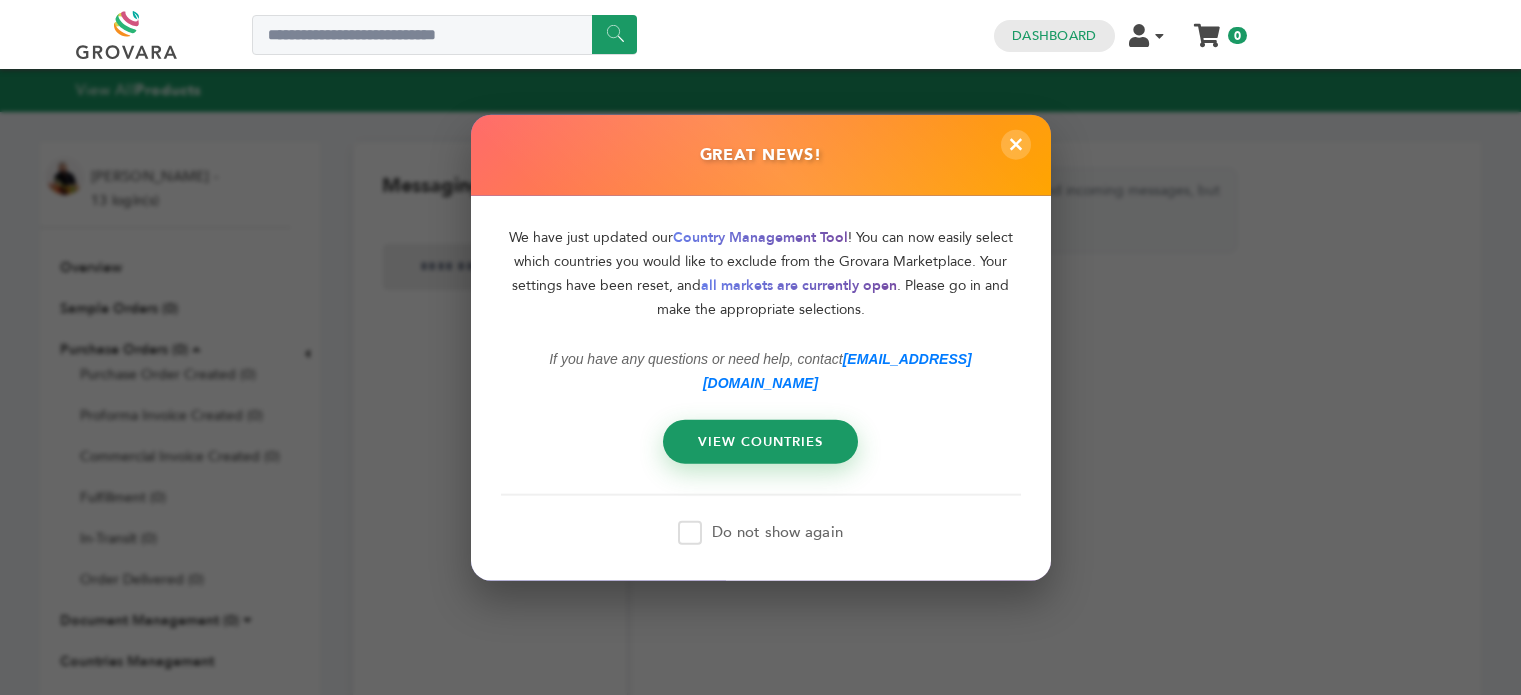 scroll, scrollTop: 0, scrollLeft: 0, axis: both 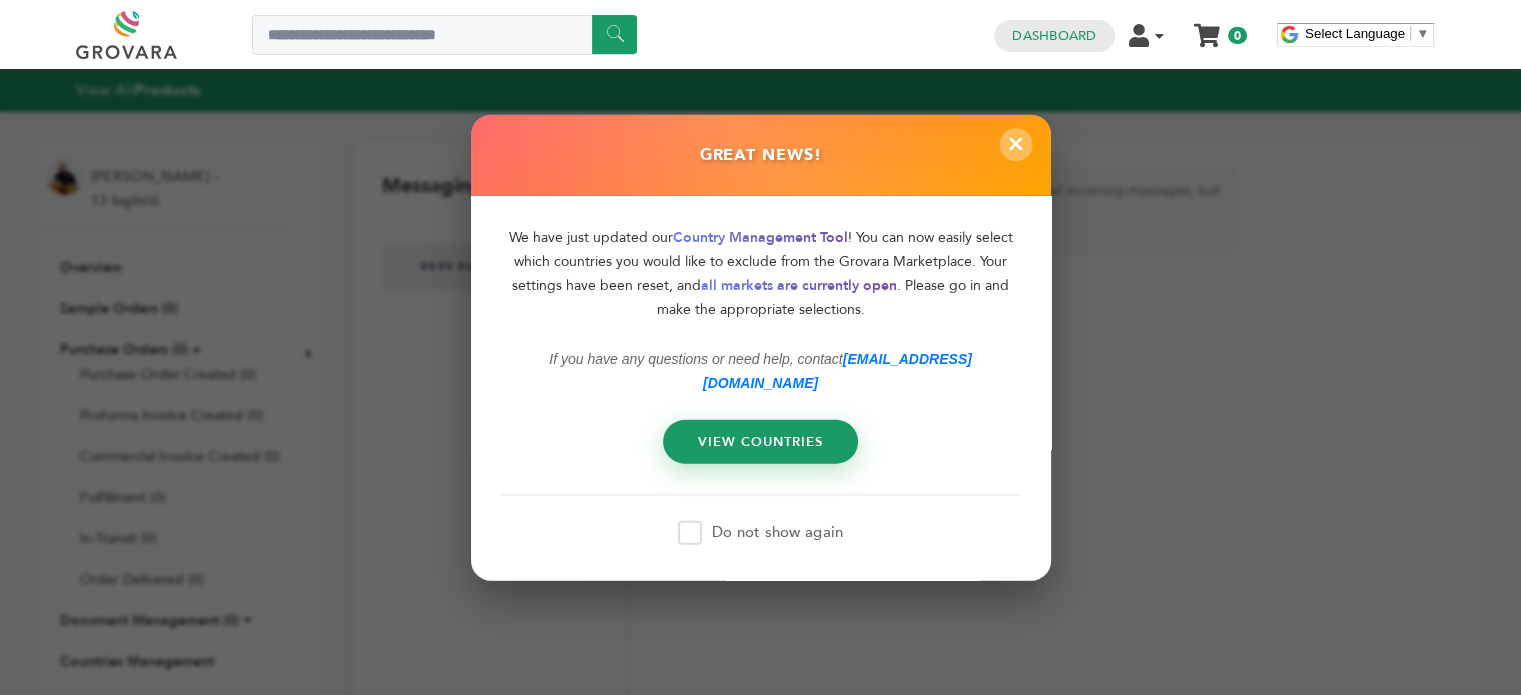 click on "×" at bounding box center [1015, 144] 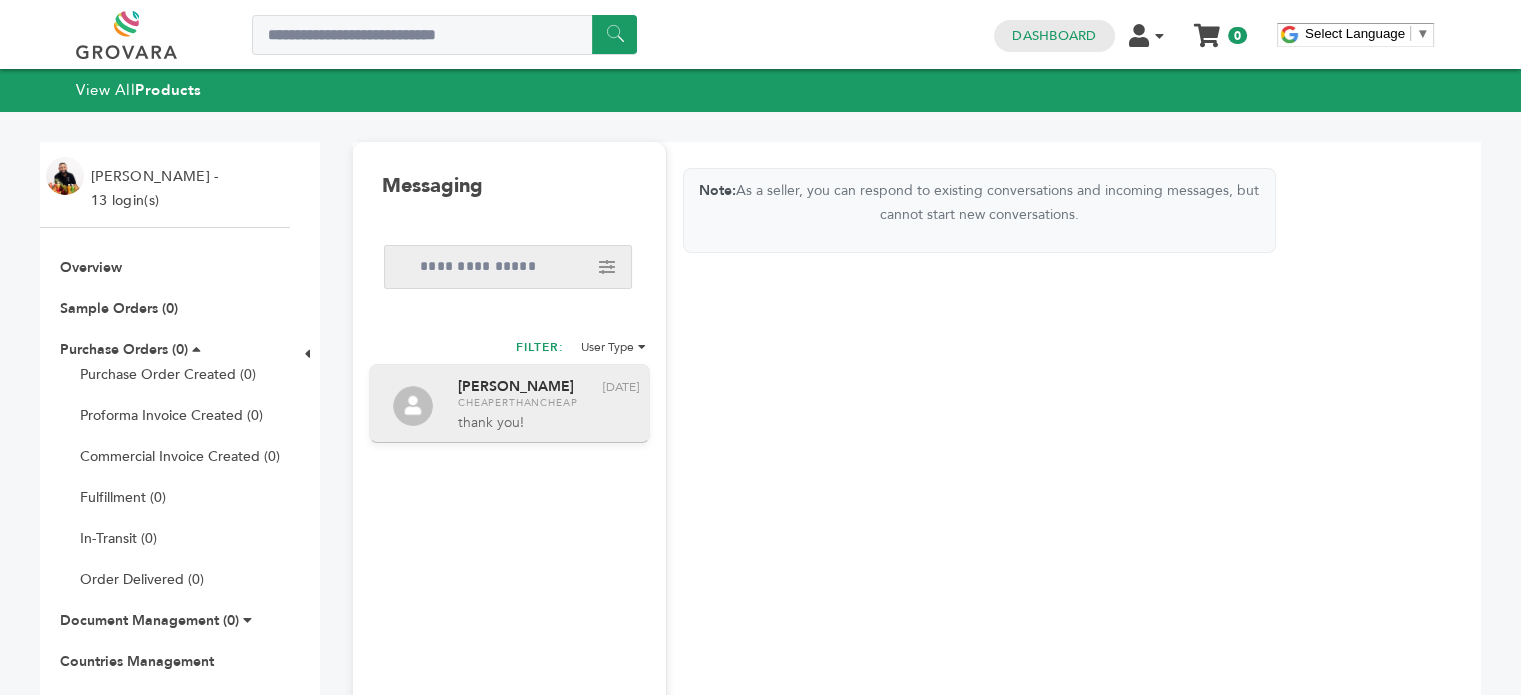 click on "Grayson Sutton Delete conversation Jul 15th CheaperThanCheap thank you!" at bounding box center [548, 404] 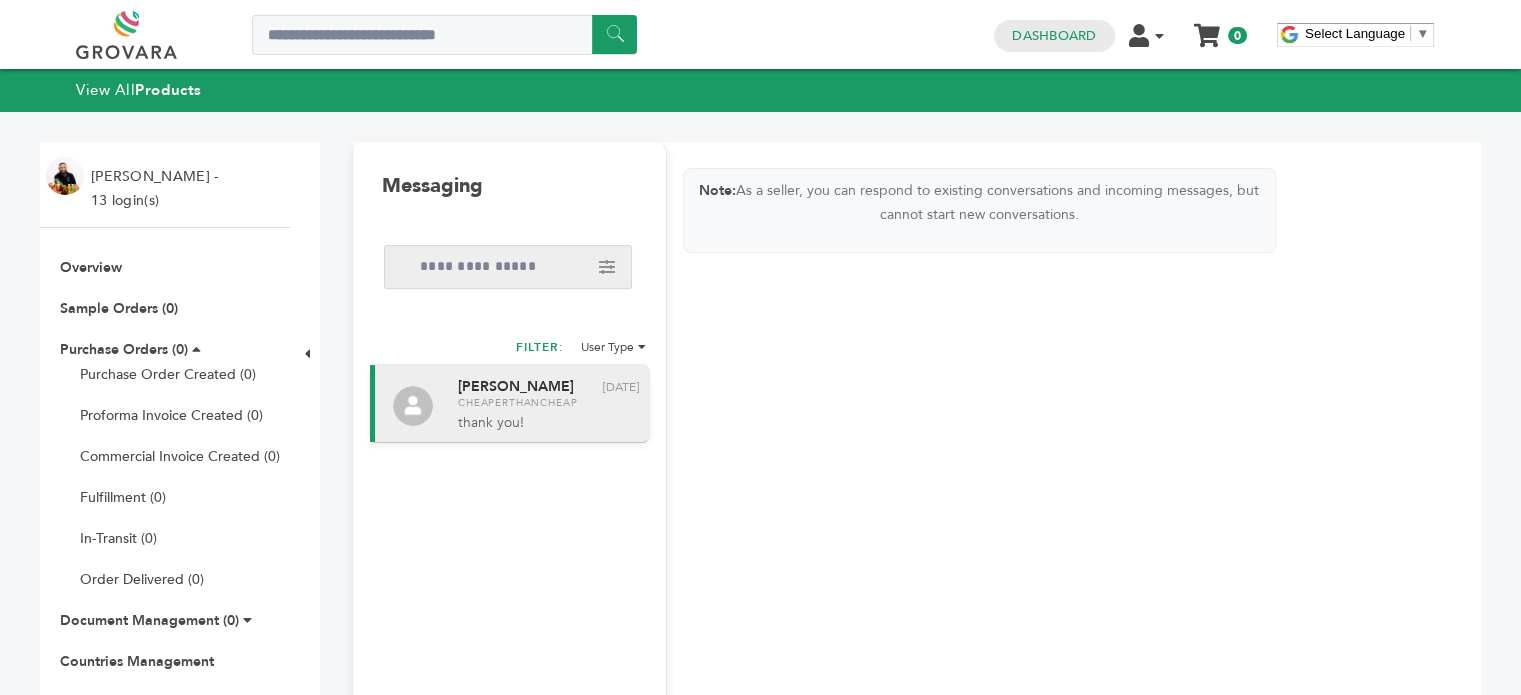 scroll, scrollTop: 400, scrollLeft: 0, axis: vertical 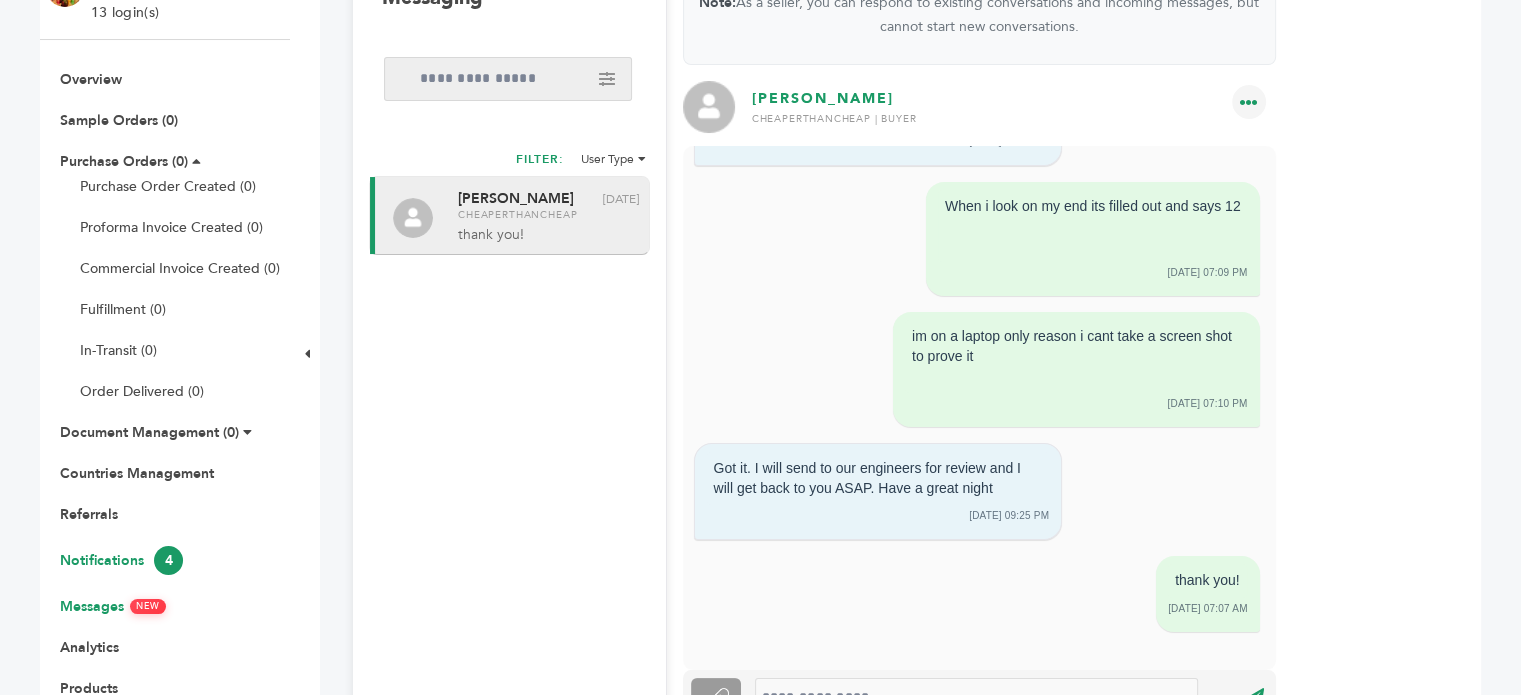 click on "Notifications
4" at bounding box center [121, 560] 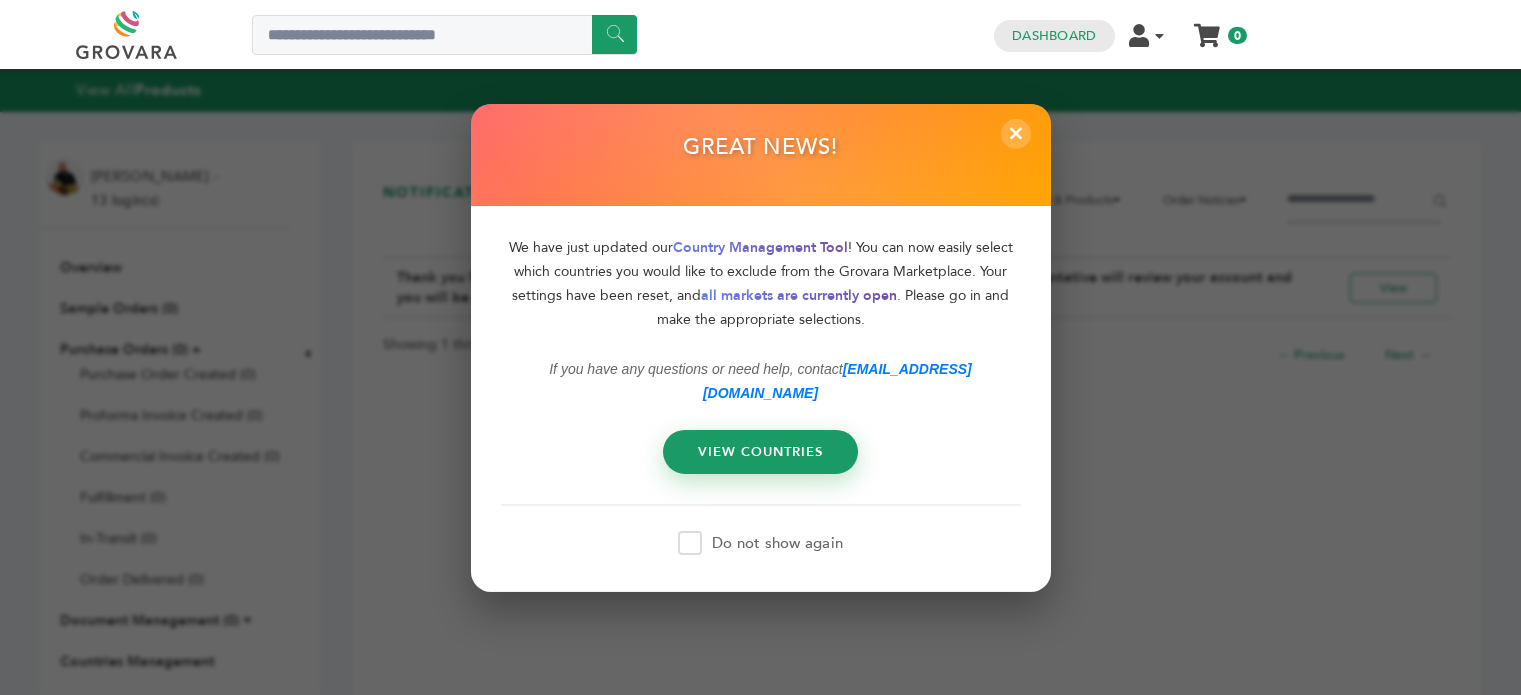scroll, scrollTop: 0, scrollLeft: 0, axis: both 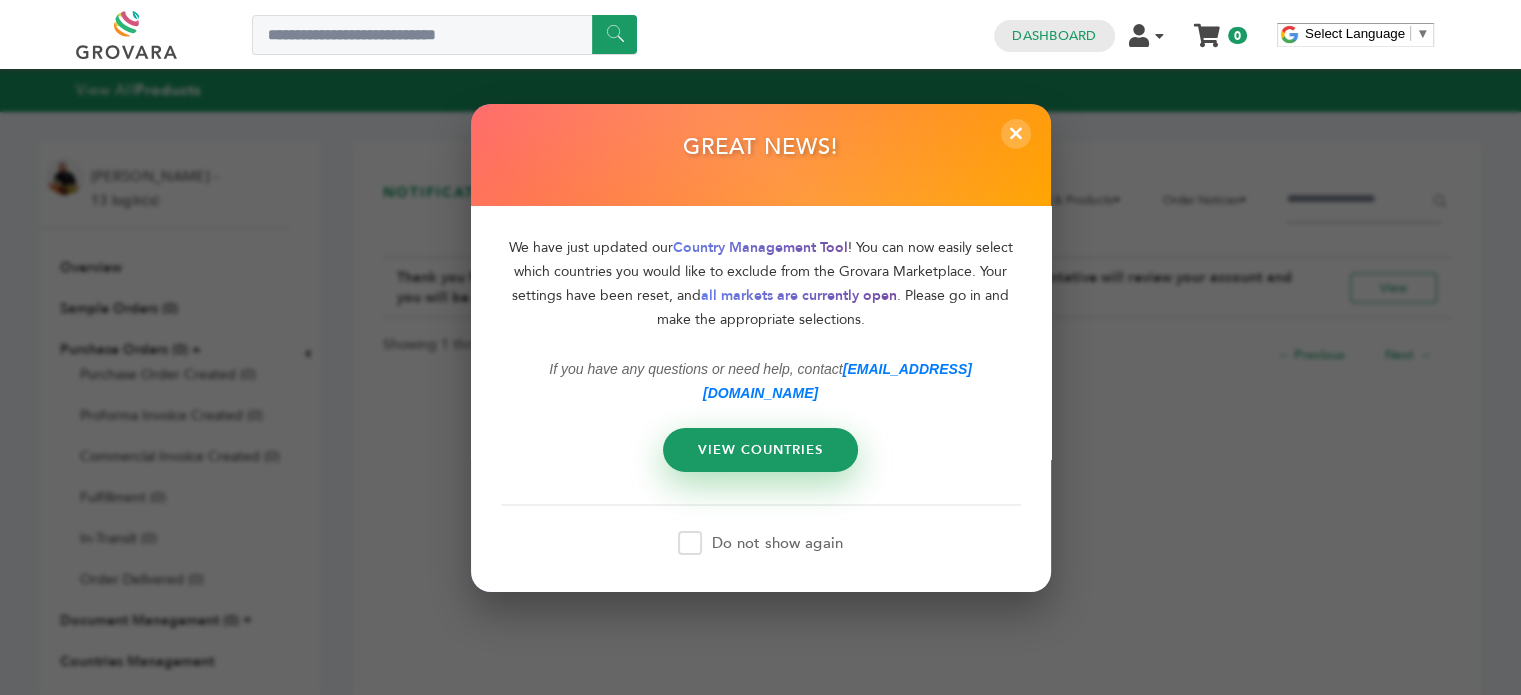 click on "VIEW COUNTRIES" at bounding box center (760, 450) 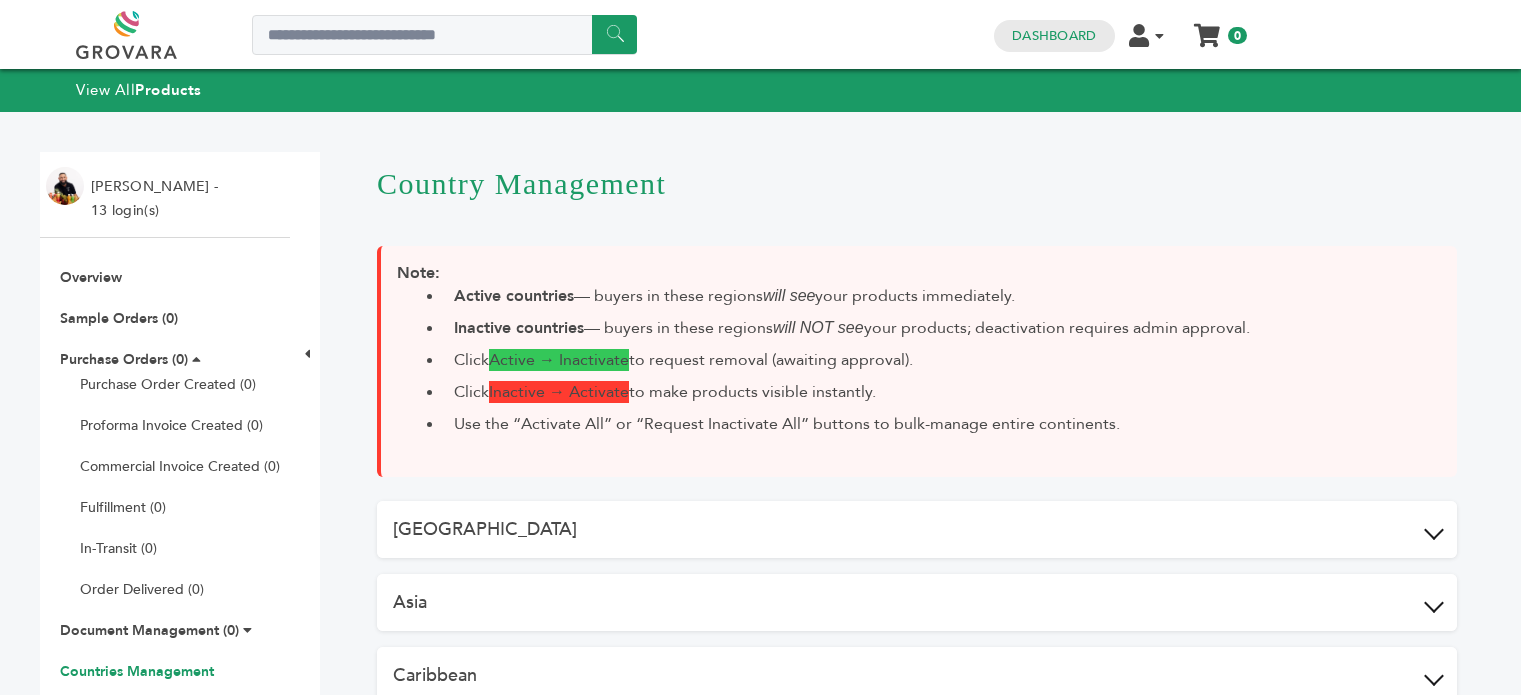scroll, scrollTop: 0, scrollLeft: 0, axis: both 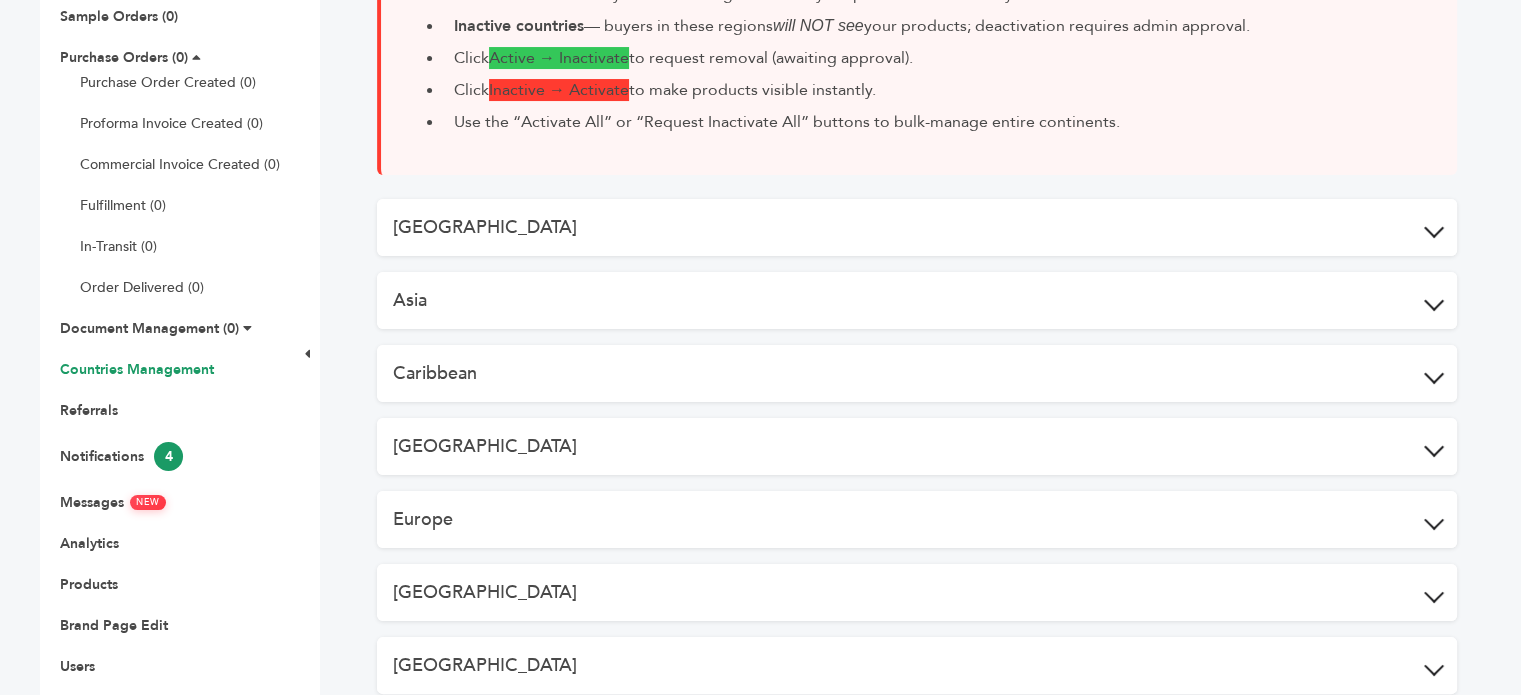 drag, startPoint x: 1530, startPoint y: 239, endPoint x: 1535, endPoint y: 373, distance: 134.09325 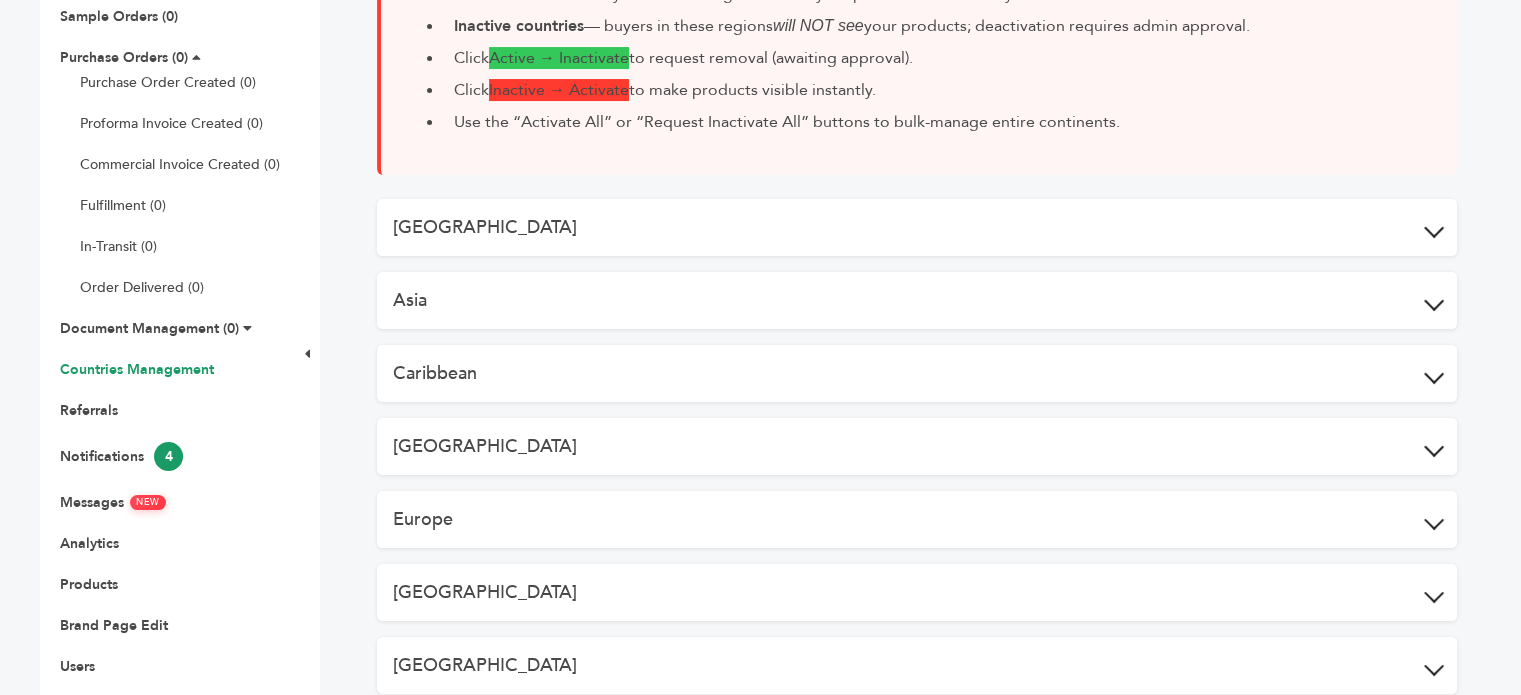 click at bounding box center [1434, 228] 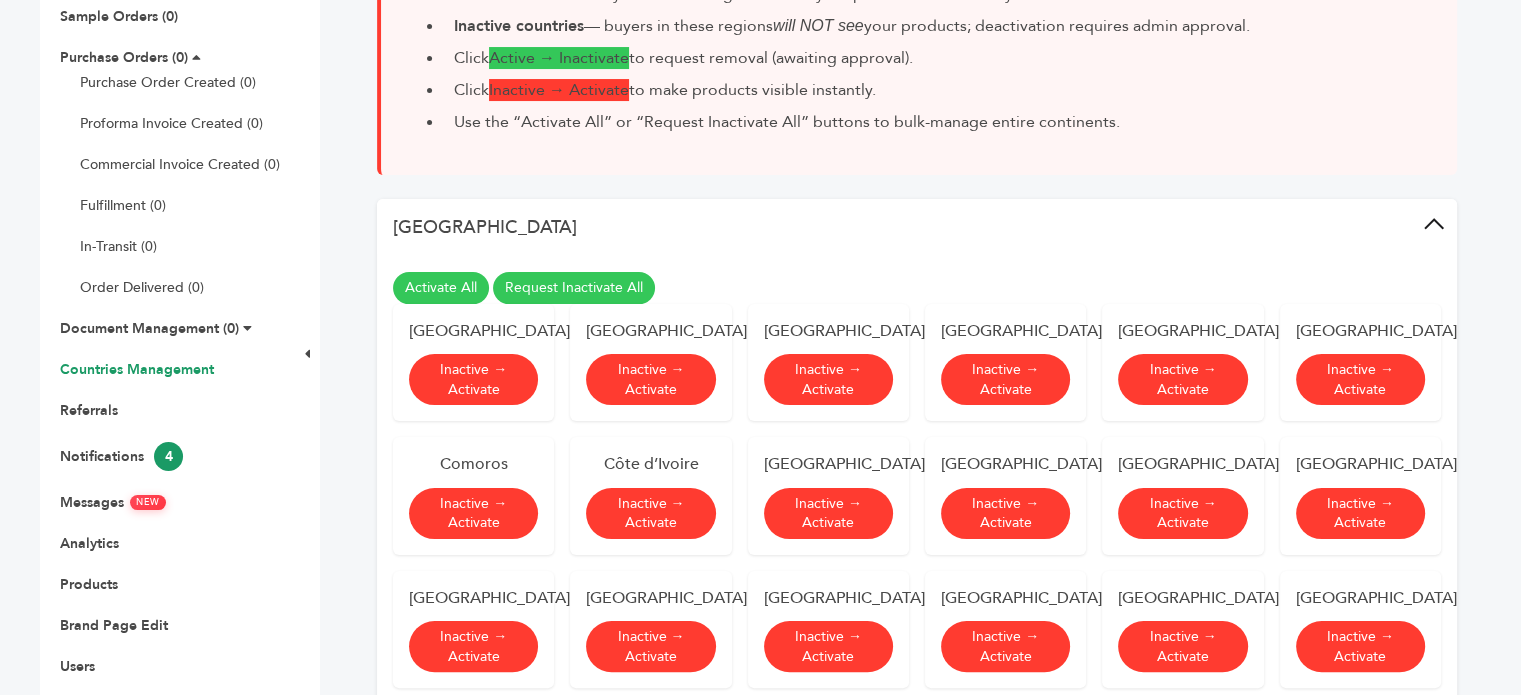click on "Request Inactivate All" at bounding box center [574, 288] 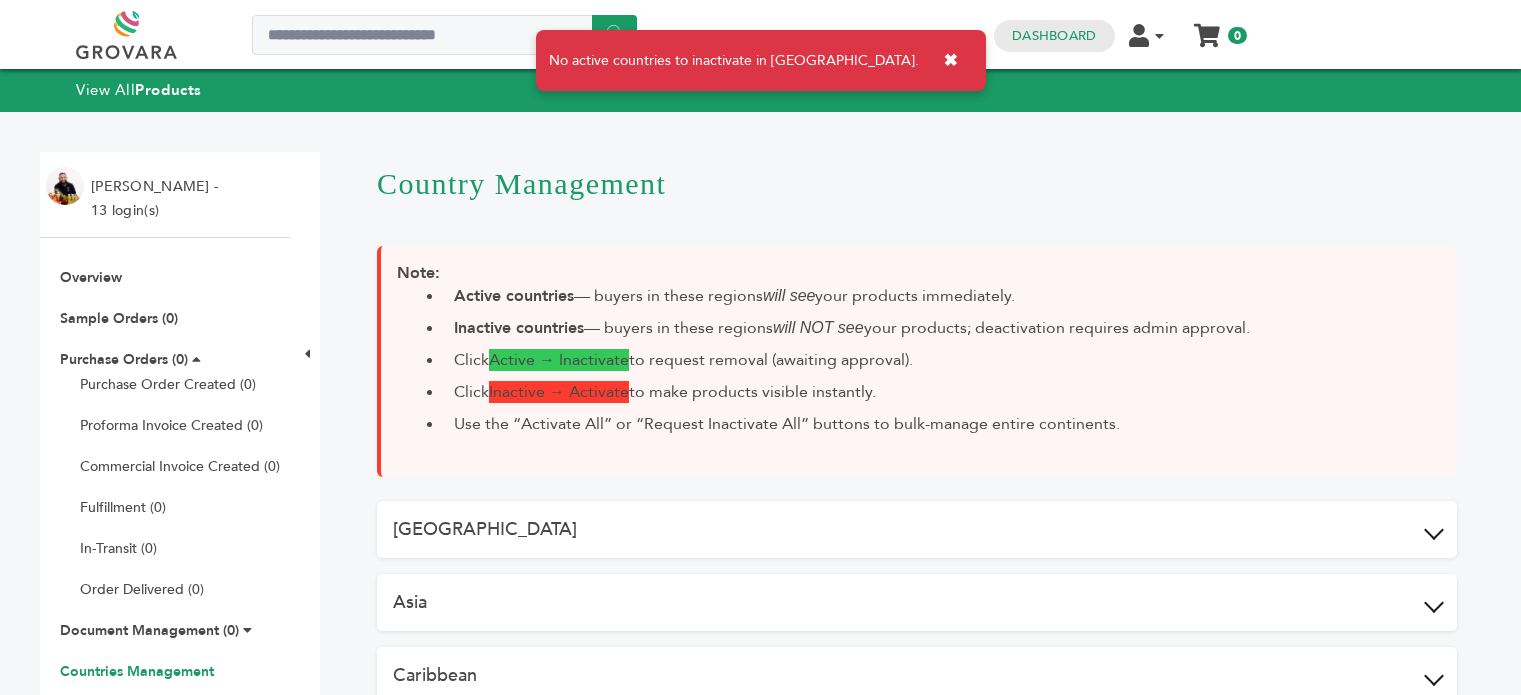 scroll, scrollTop: 0, scrollLeft: 0, axis: both 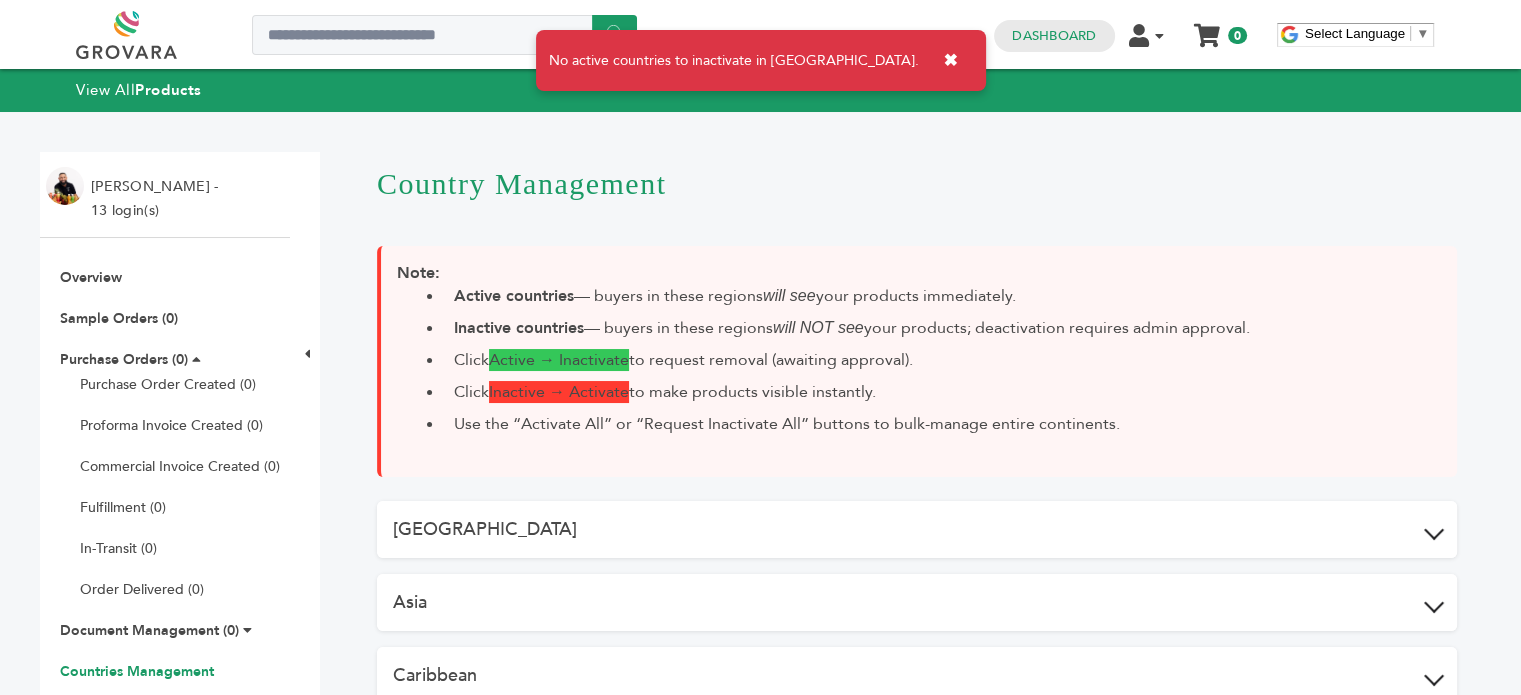 click at bounding box center (1434, 603) 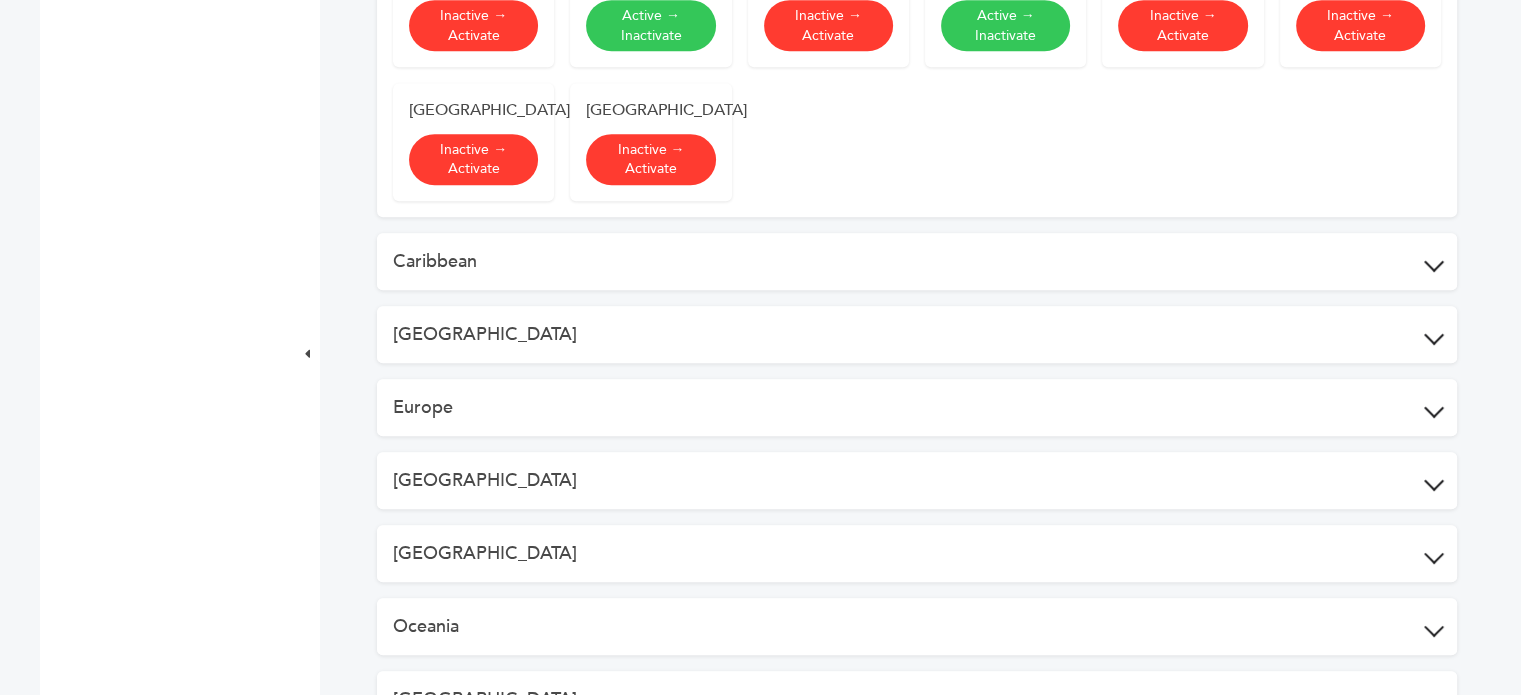 scroll, scrollTop: 1181, scrollLeft: 0, axis: vertical 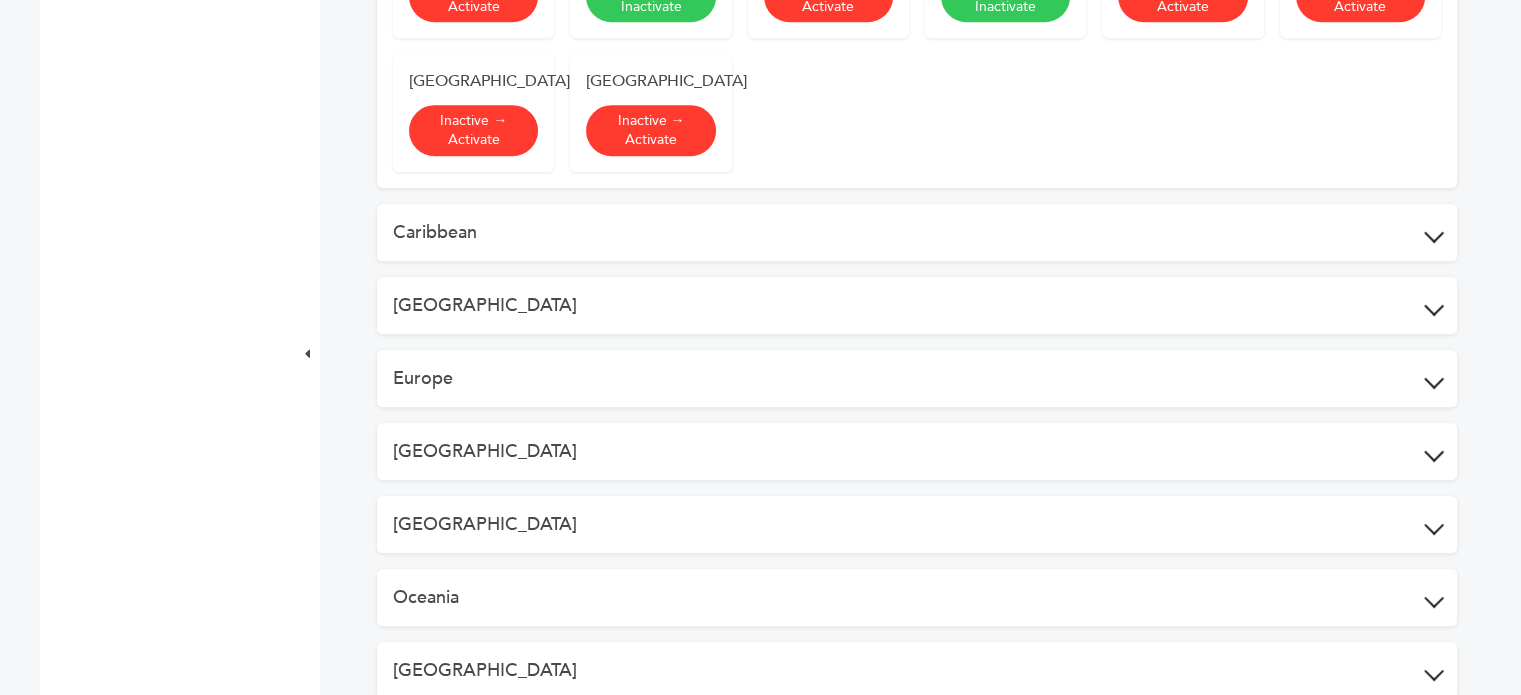 click at bounding box center [1434, 233] 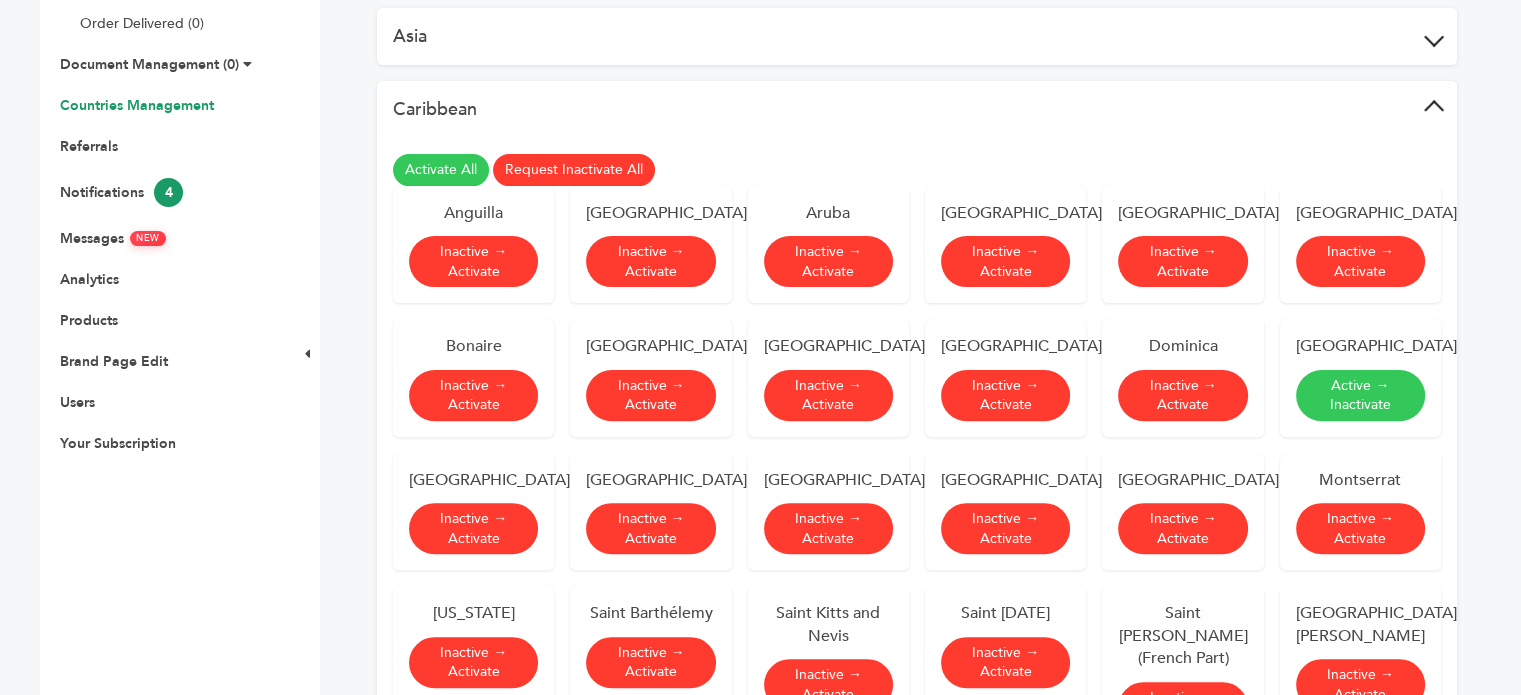 scroll, scrollTop: 564, scrollLeft: 0, axis: vertical 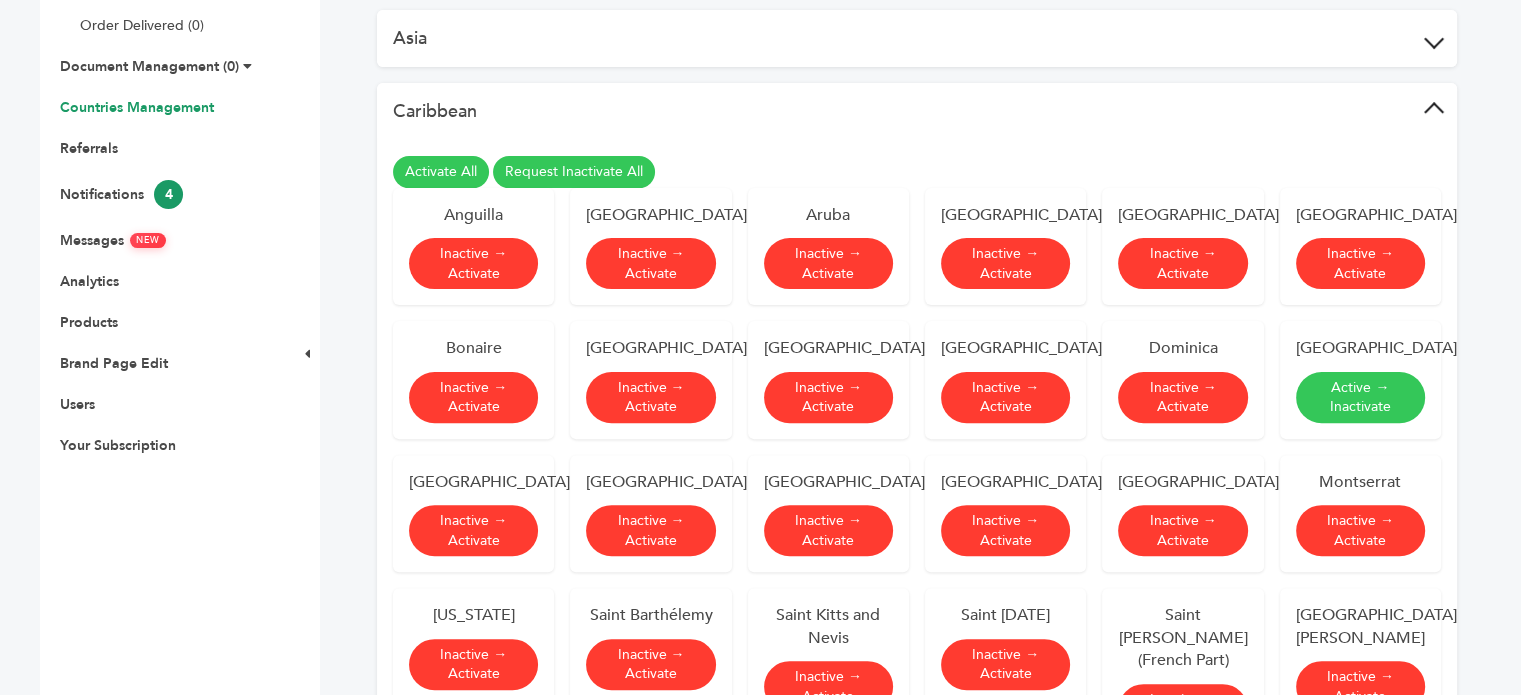 click on "Request Inactivate All" at bounding box center [574, 172] 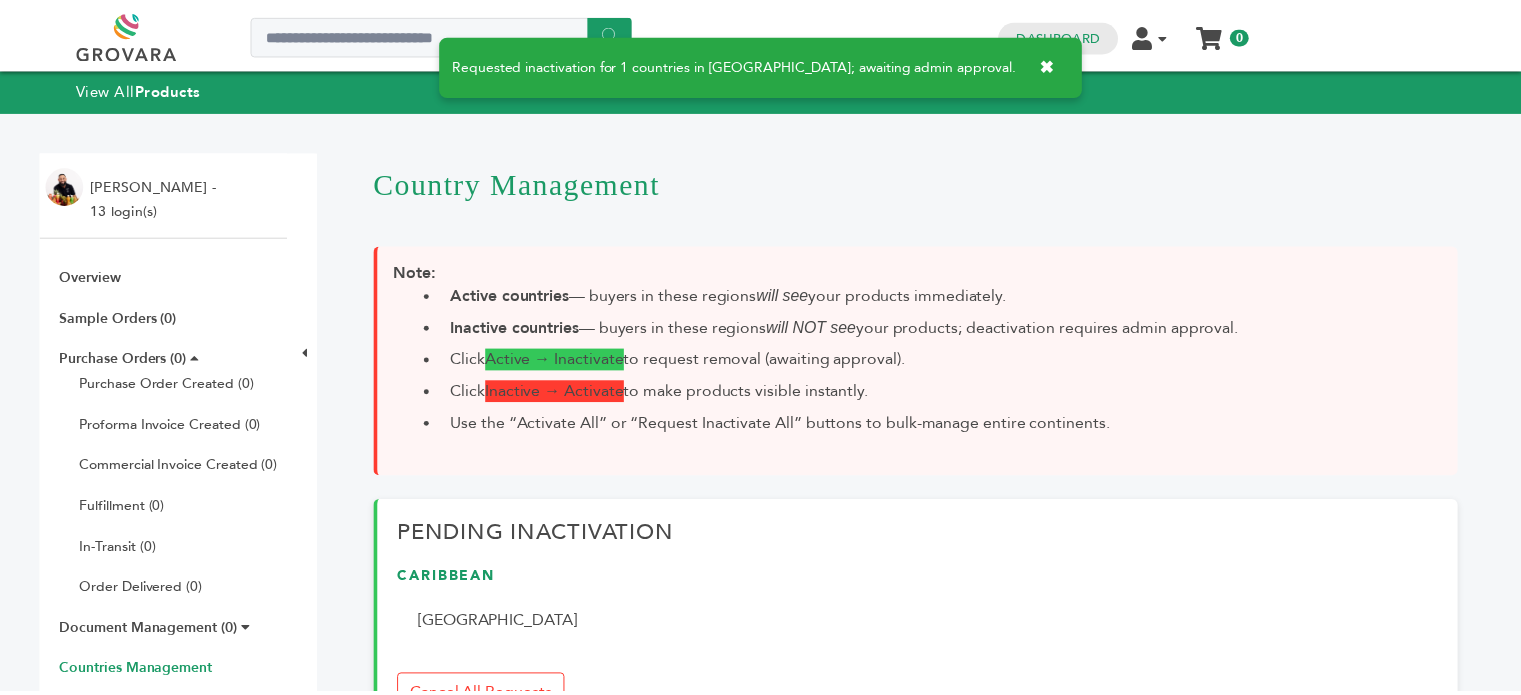scroll, scrollTop: 0, scrollLeft: 0, axis: both 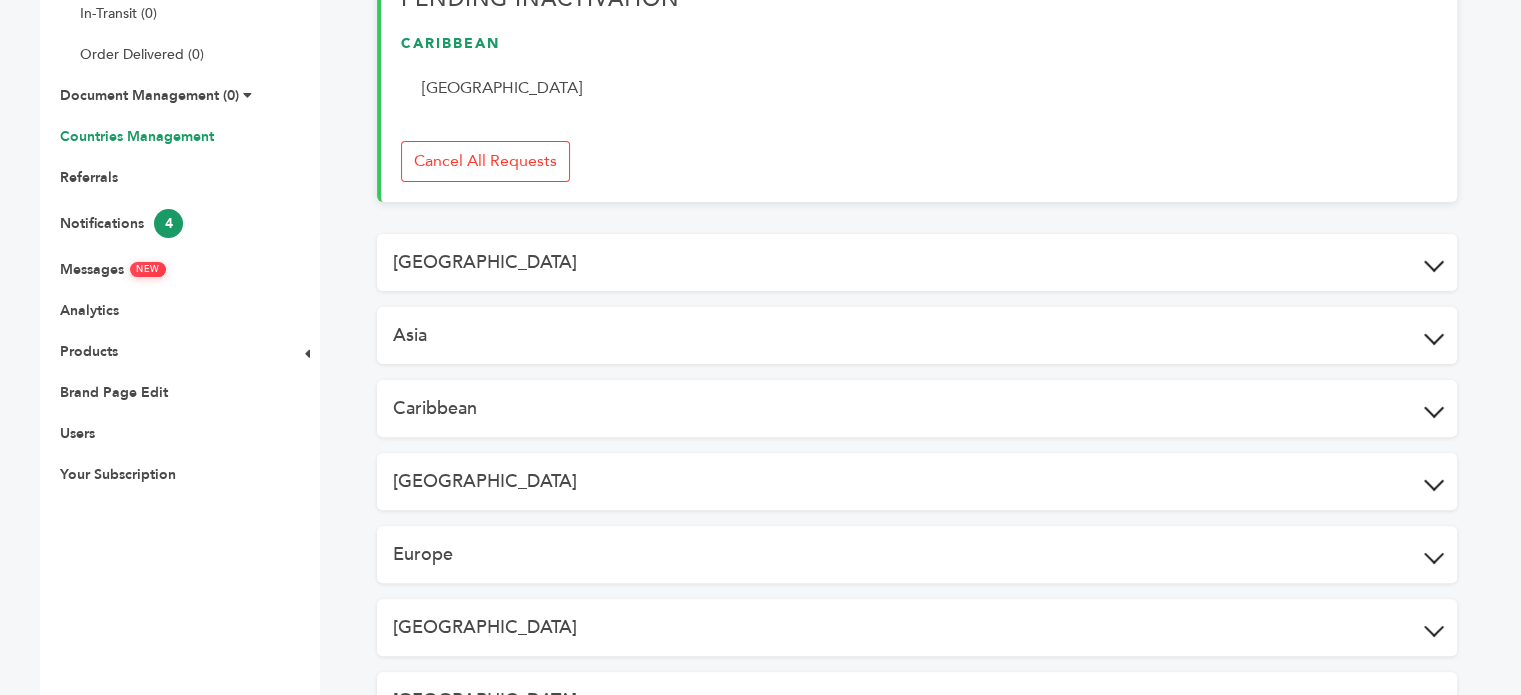click on "[GEOGRAPHIC_DATA]" at bounding box center (917, 262) 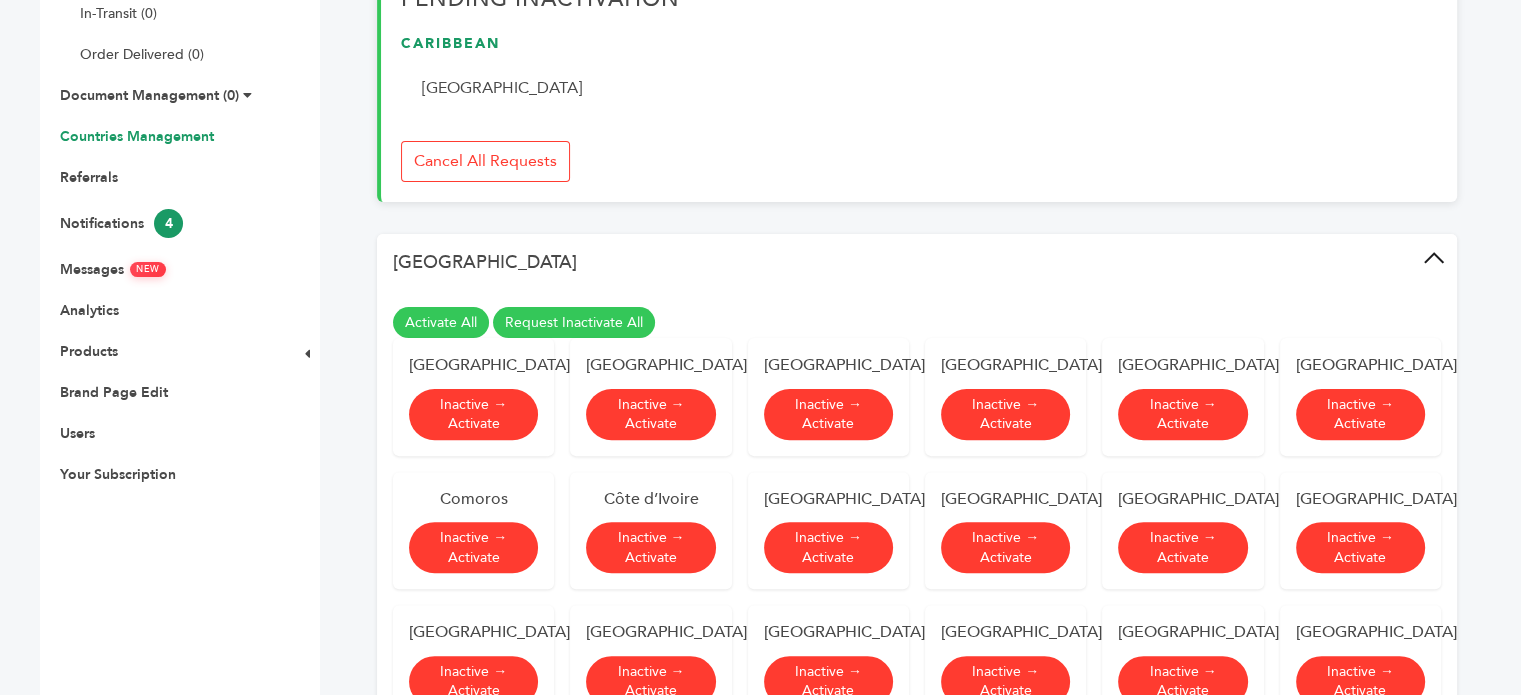 click on "Request Inactivate All" at bounding box center [574, 323] 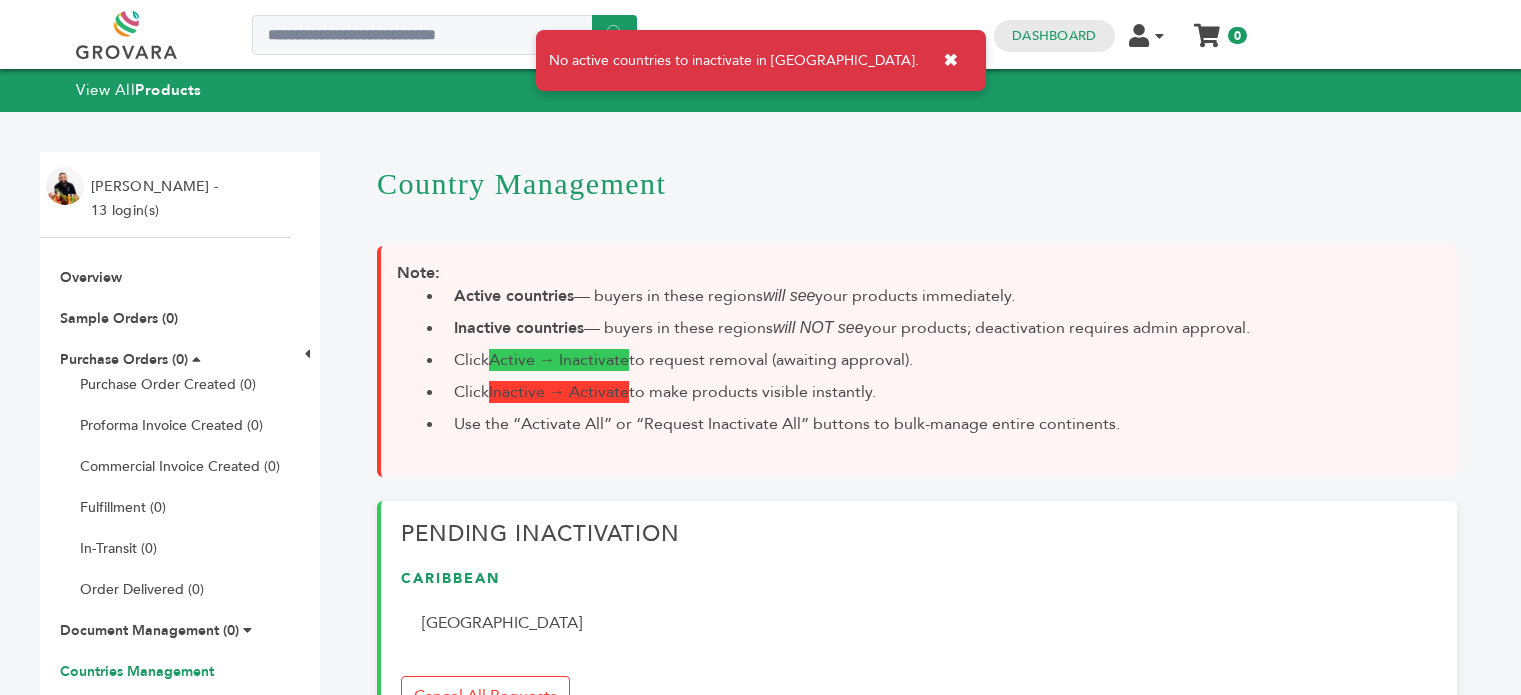 scroll, scrollTop: 0, scrollLeft: 0, axis: both 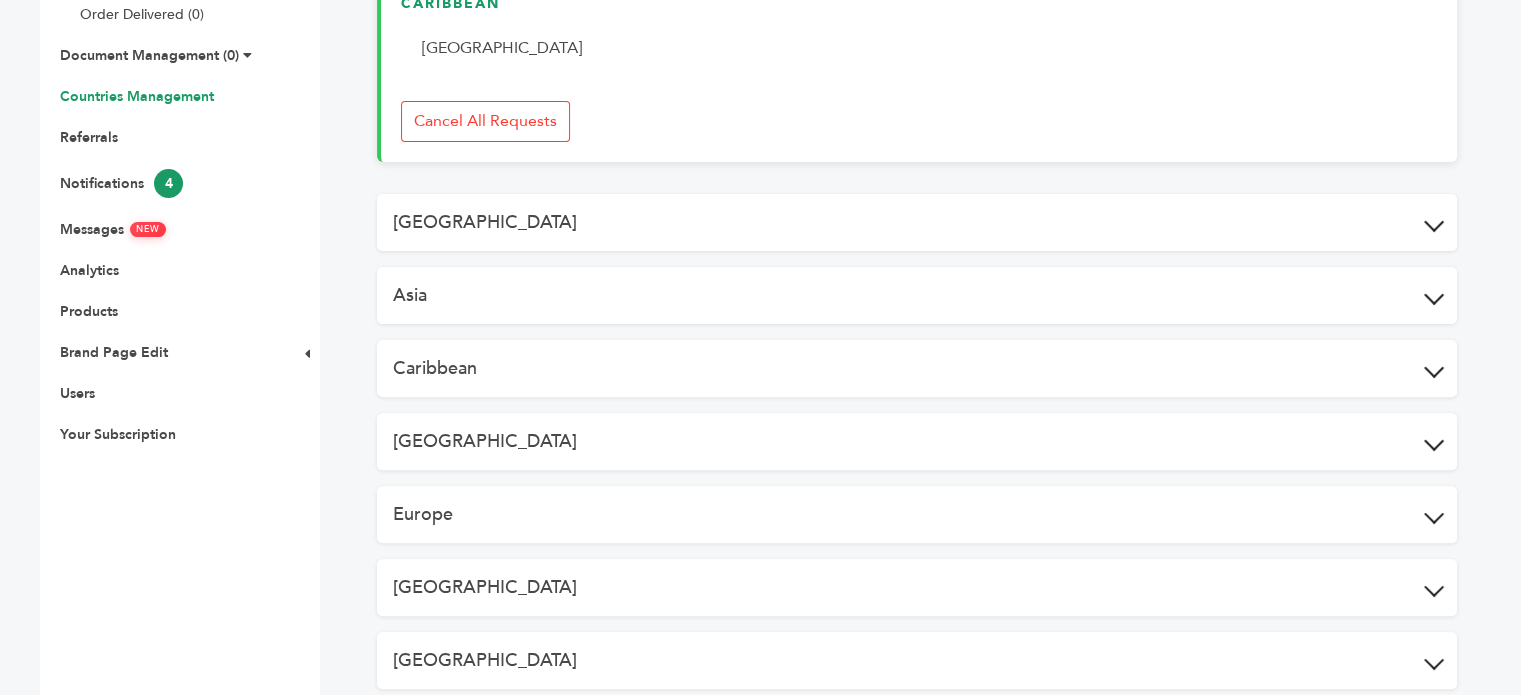 click on "Caribbean" at bounding box center [917, 368] 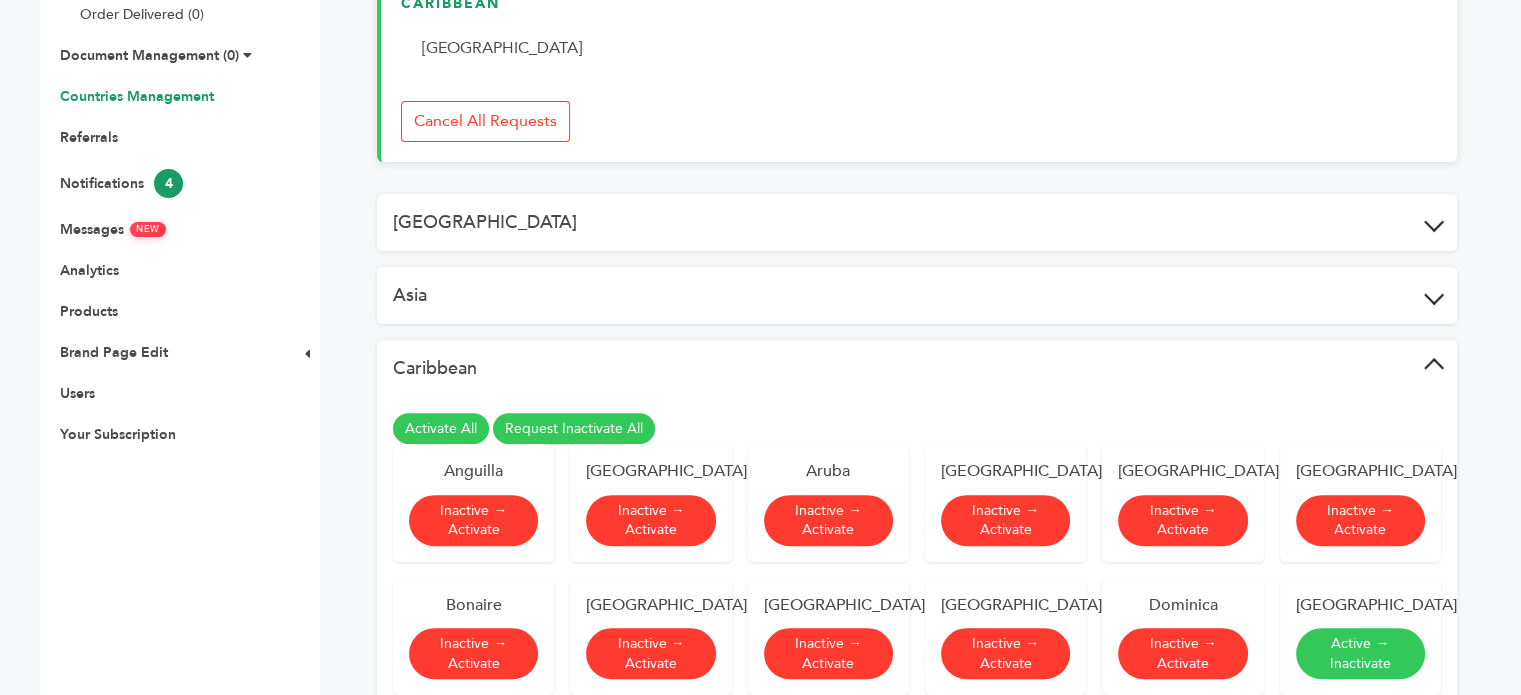 click on "Request Inactivate All" at bounding box center (574, 429) 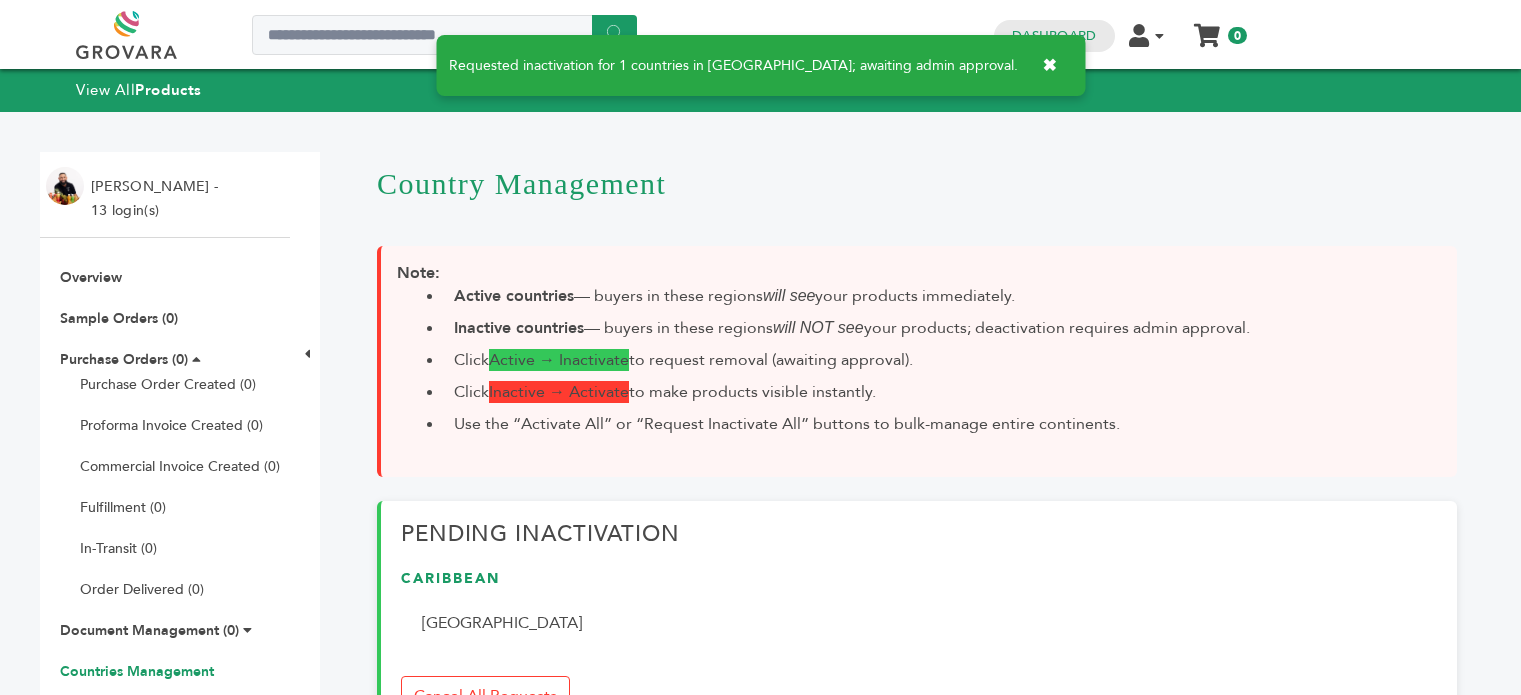 scroll, scrollTop: 0, scrollLeft: 0, axis: both 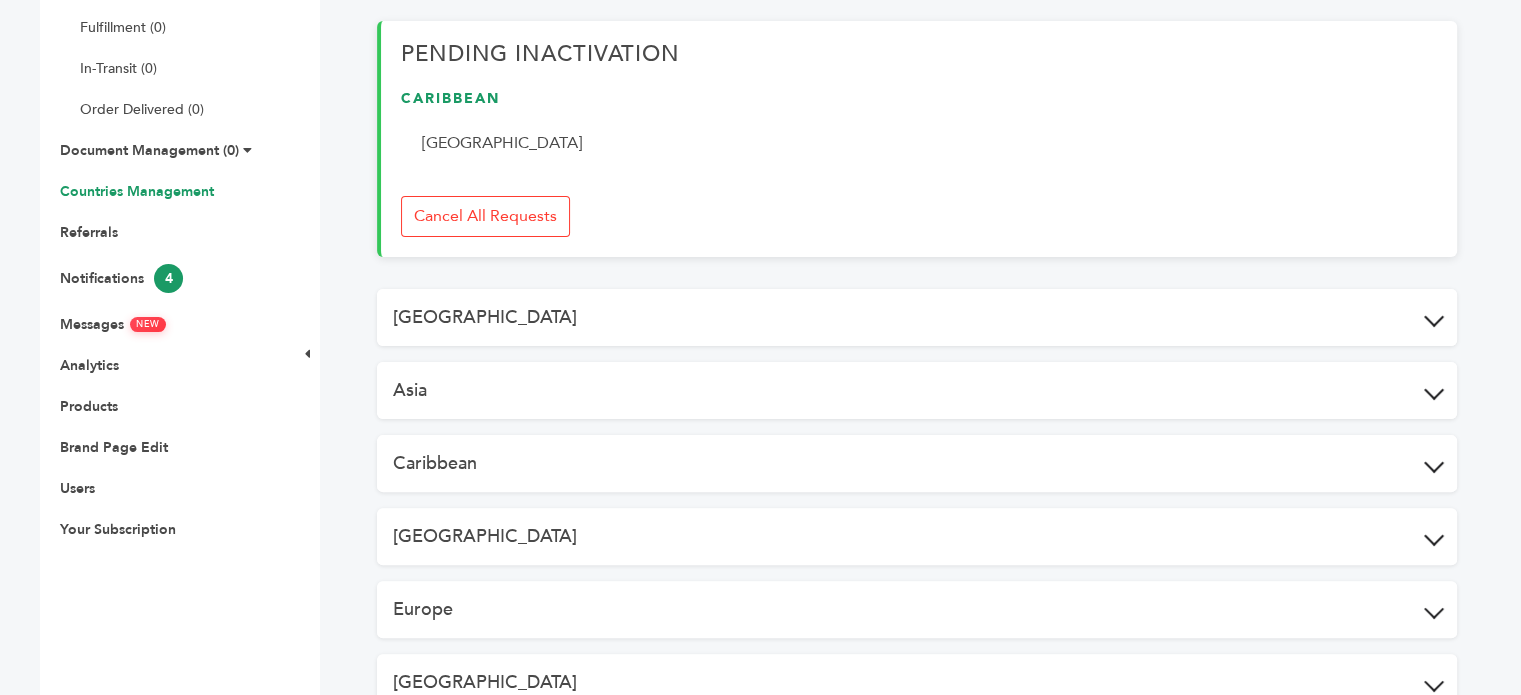 click on "[GEOGRAPHIC_DATA]" at bounding box center [917, 536] 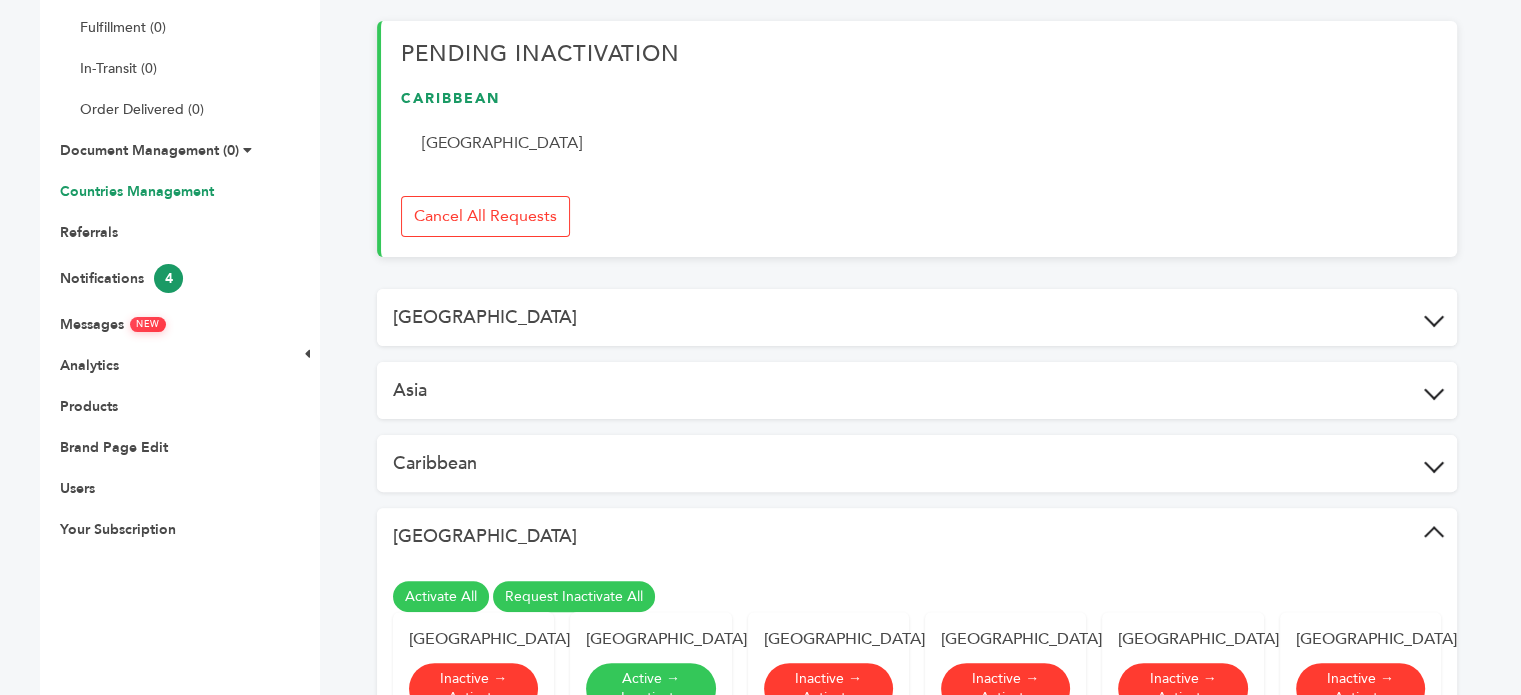 click on "Request Inactivate All" at bounding box center [574, 597] 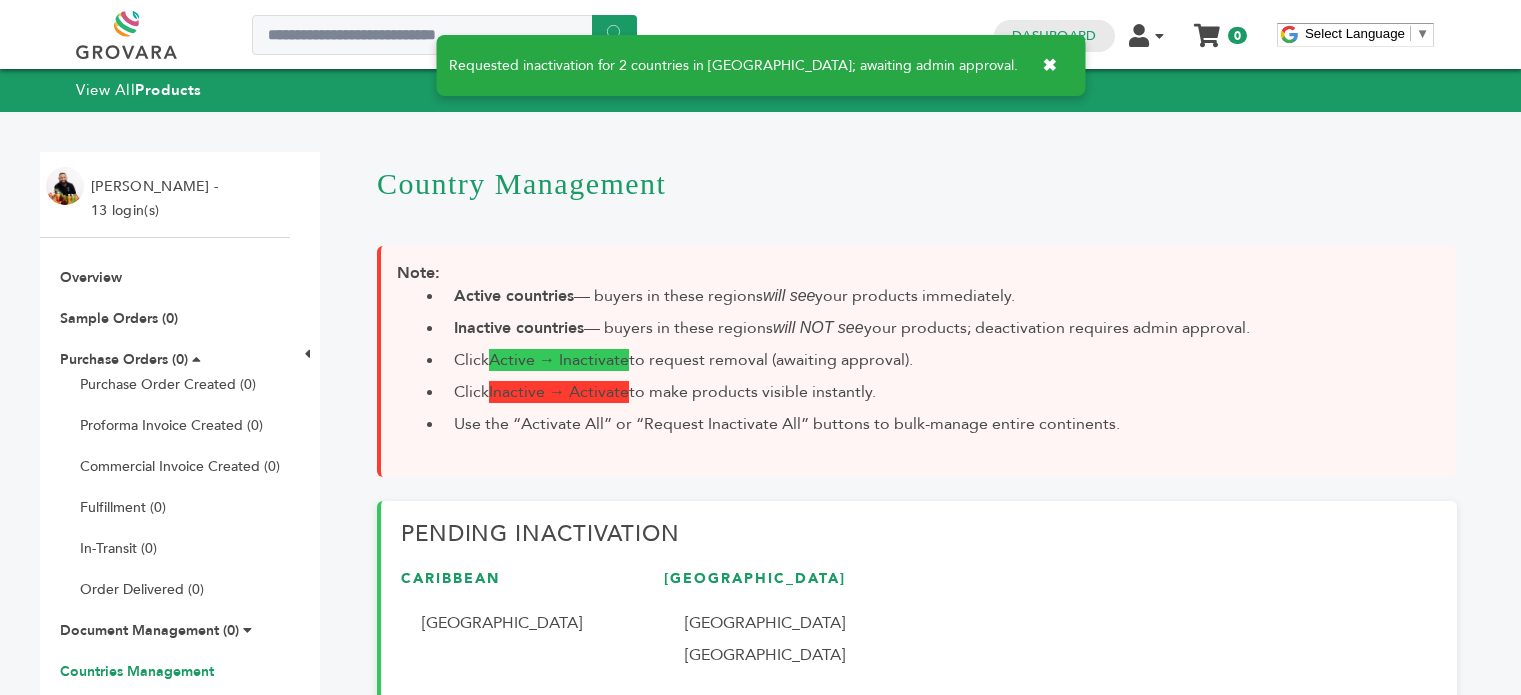 scroll, scrollTop: 0, scrollLeft: 0, axis: both 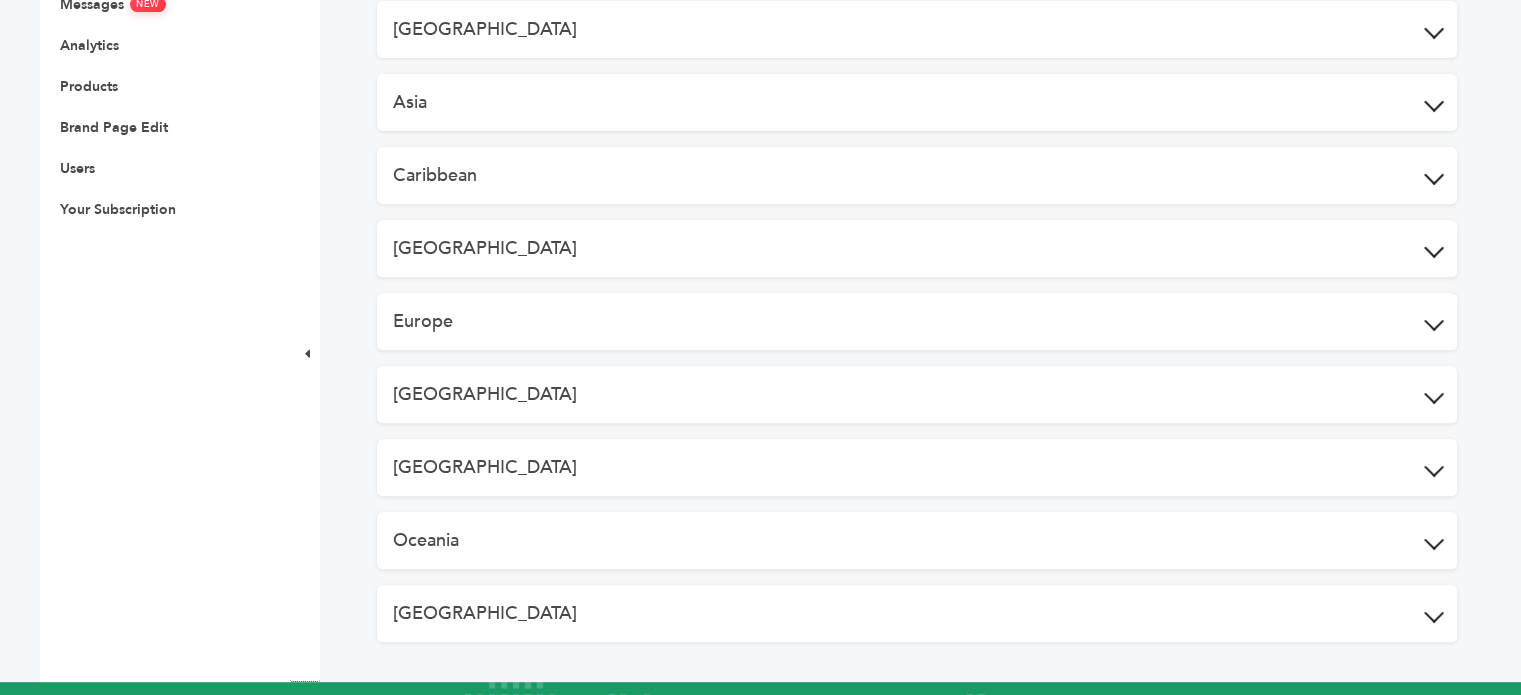 click at bounding box center (1434, 321) 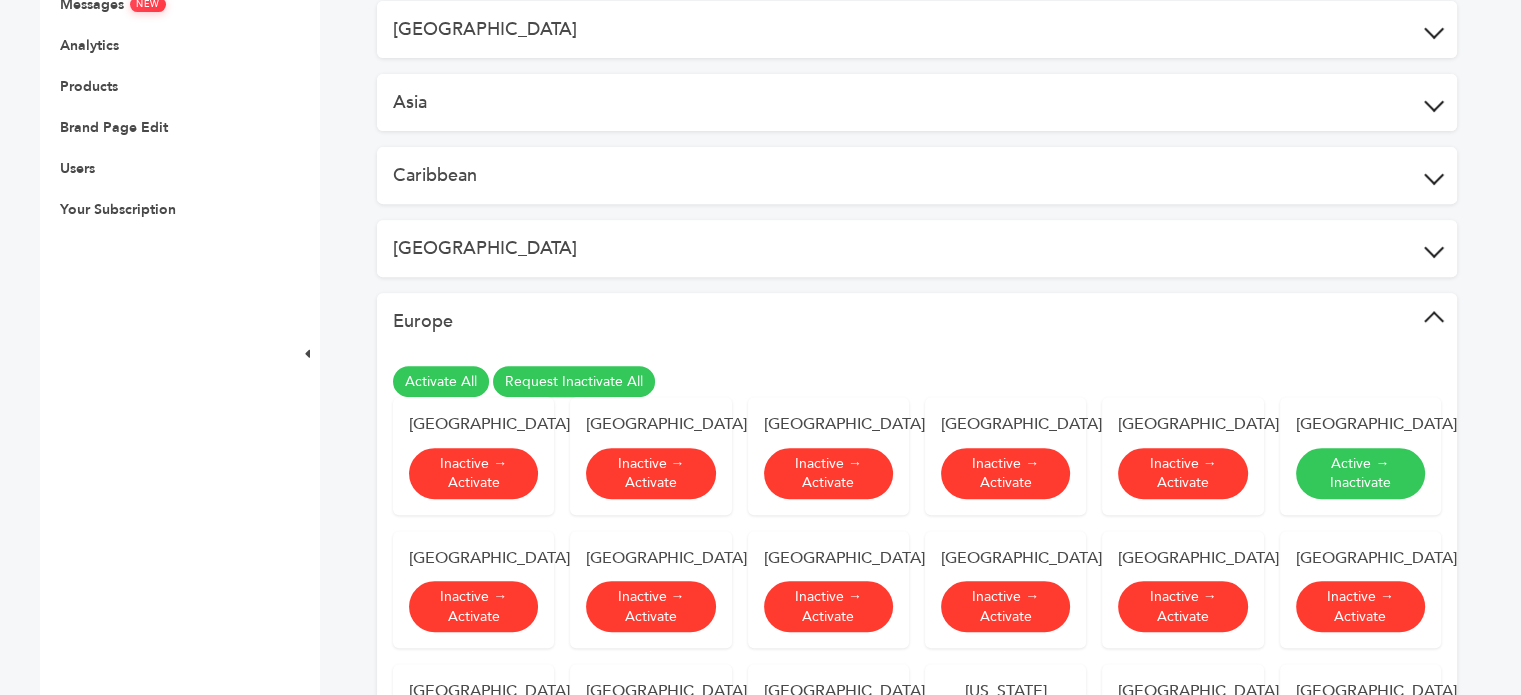 click on "Request Inactivate All" at bounding box center [574, 382] 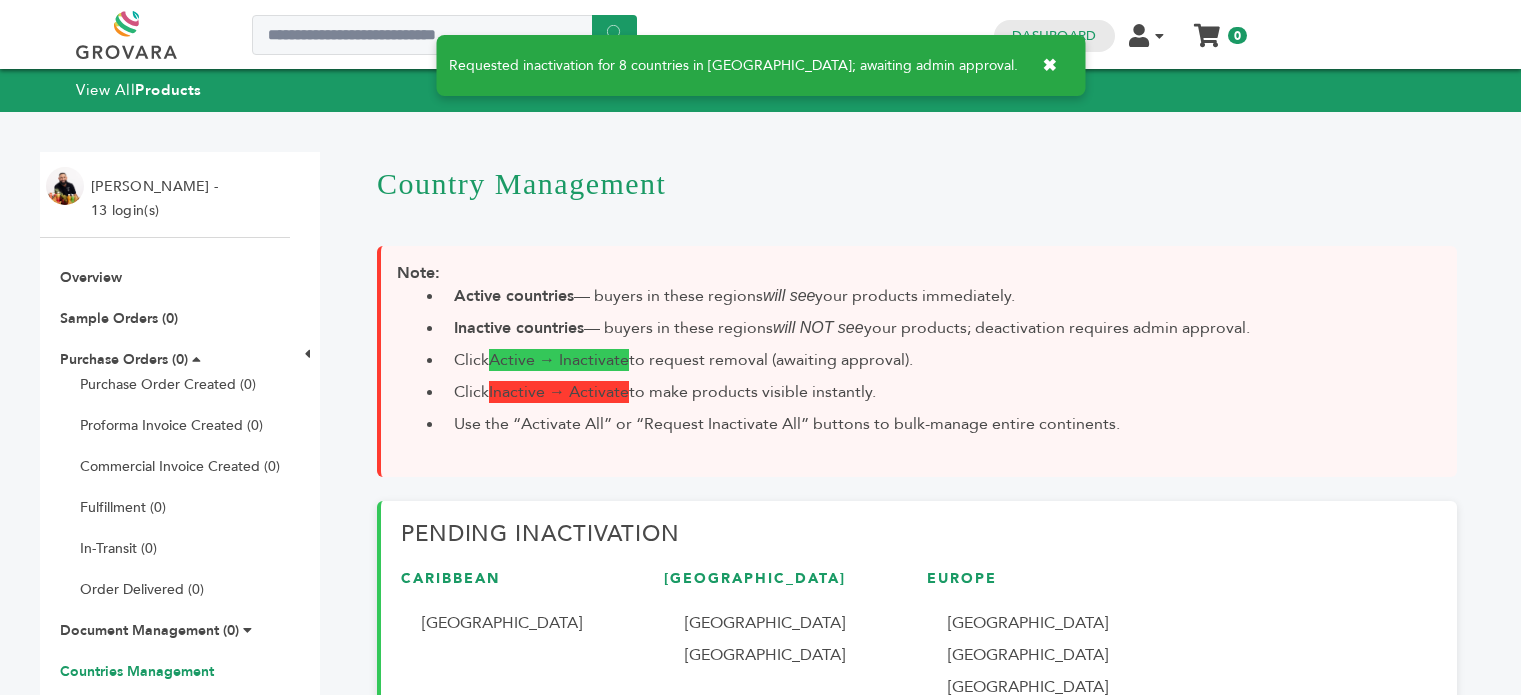 scroll, scrollTop: 0, scrollLeft: 0, axis: both 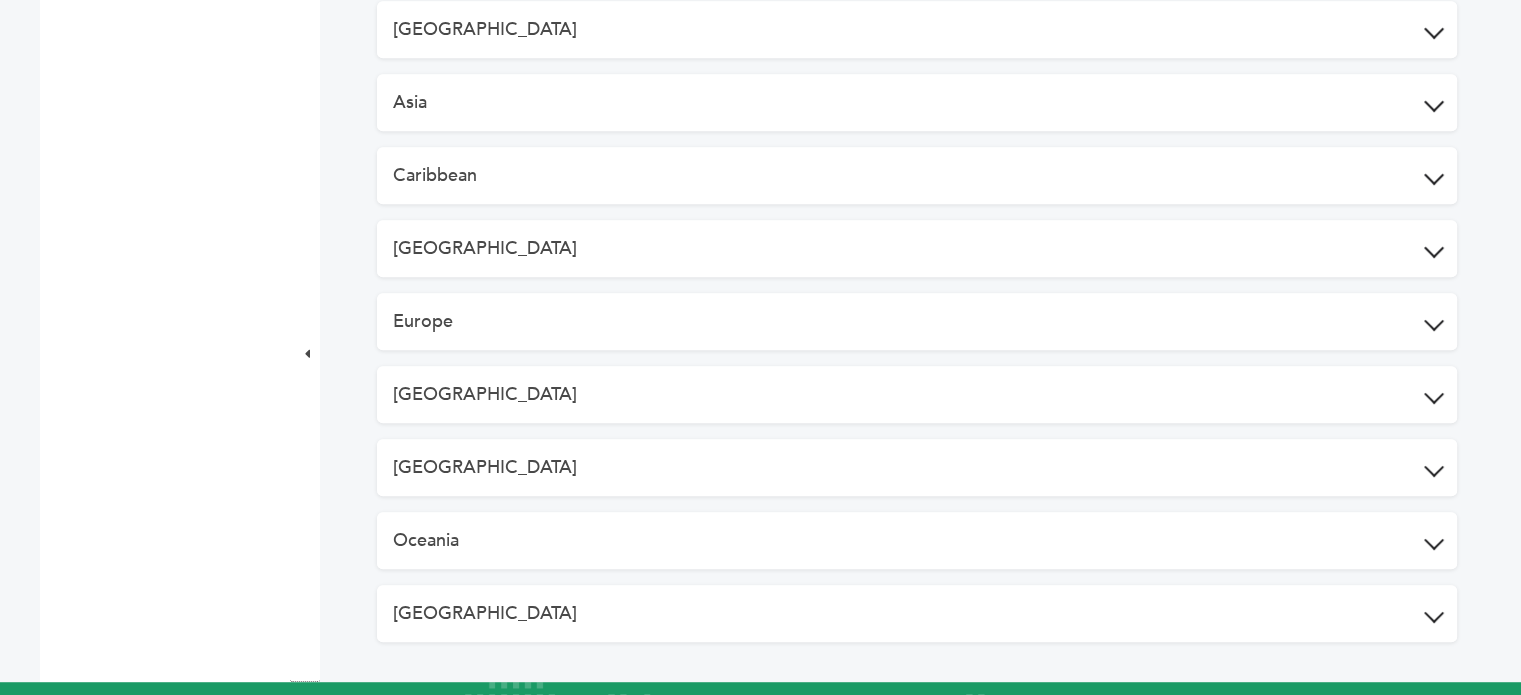 click on "[GEOGRAPHIC_DATA]" at bounding box center (917, 394) 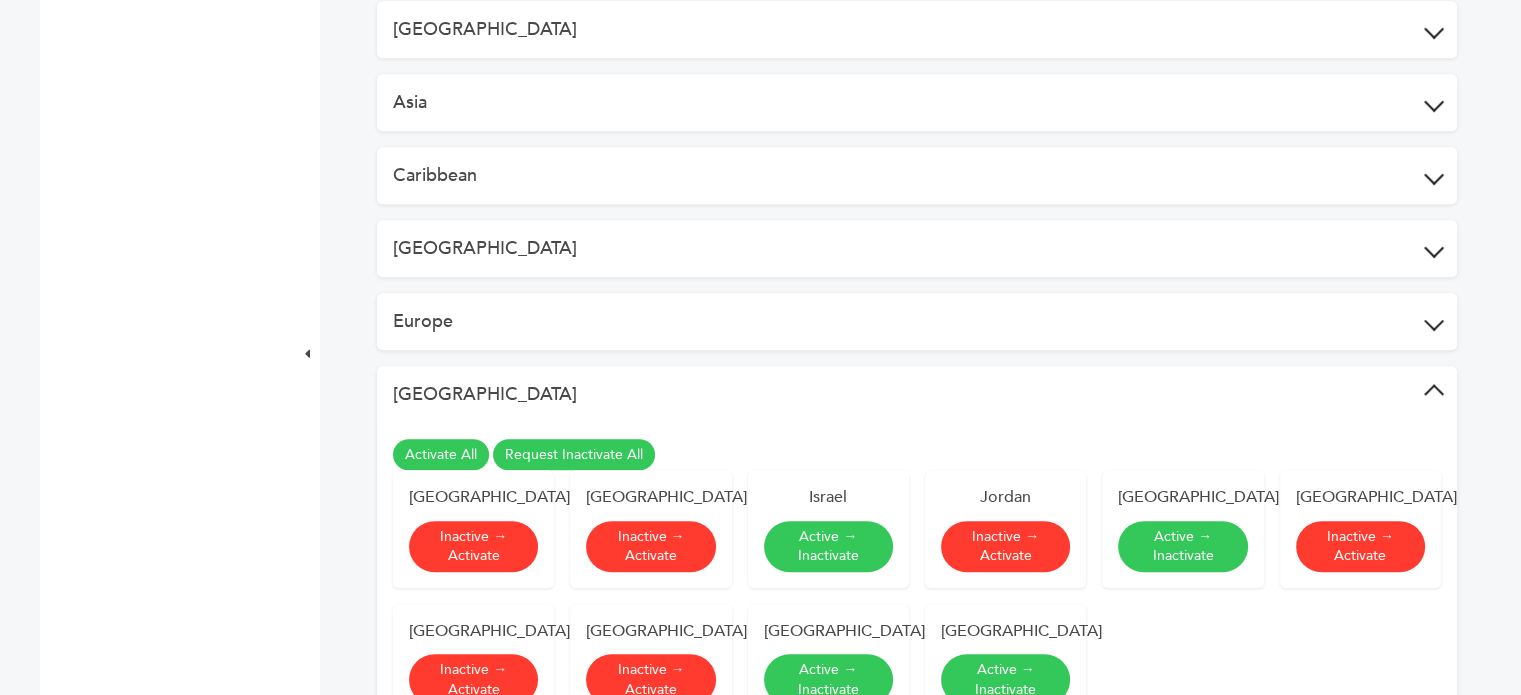 click on "Request Inactivate All" at bounding box center (574, 455) 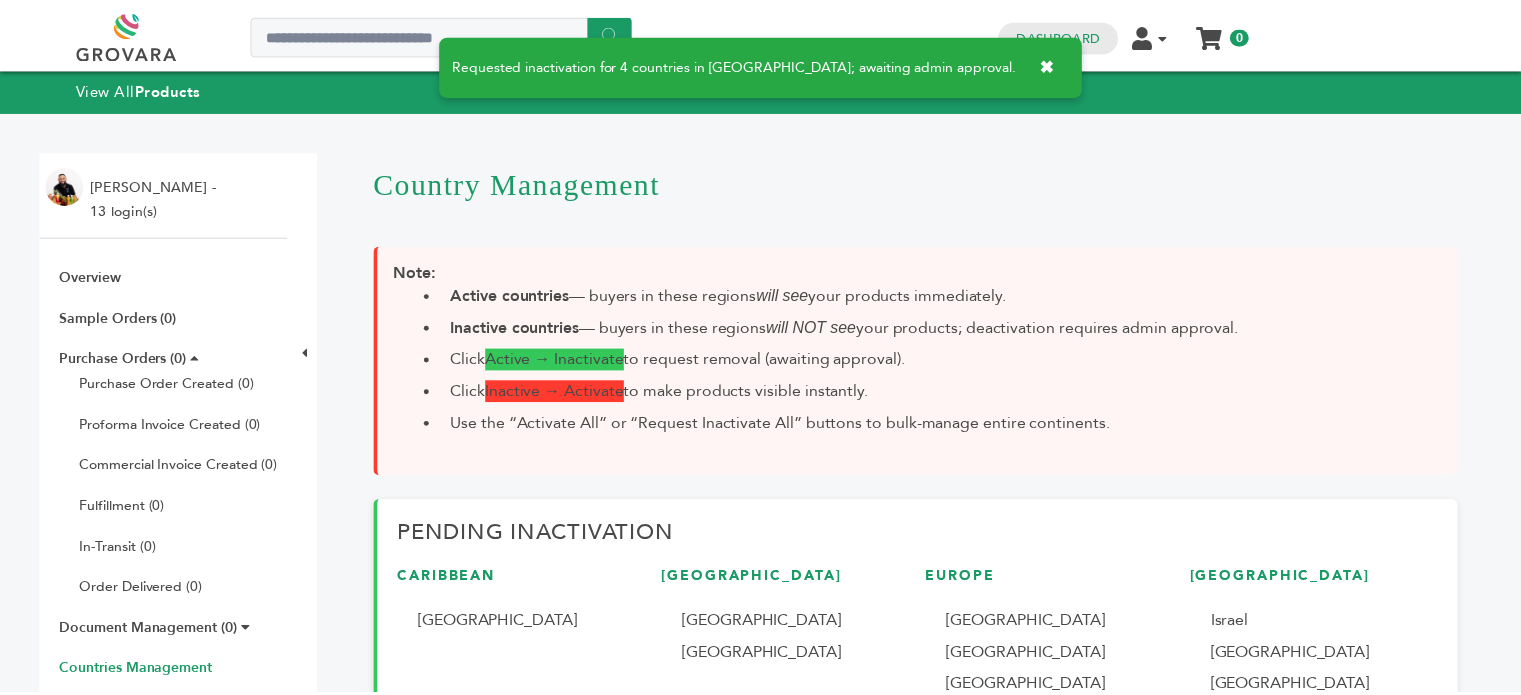 scroll, scrollTop: 0, scrollLeft: 0, axis: both 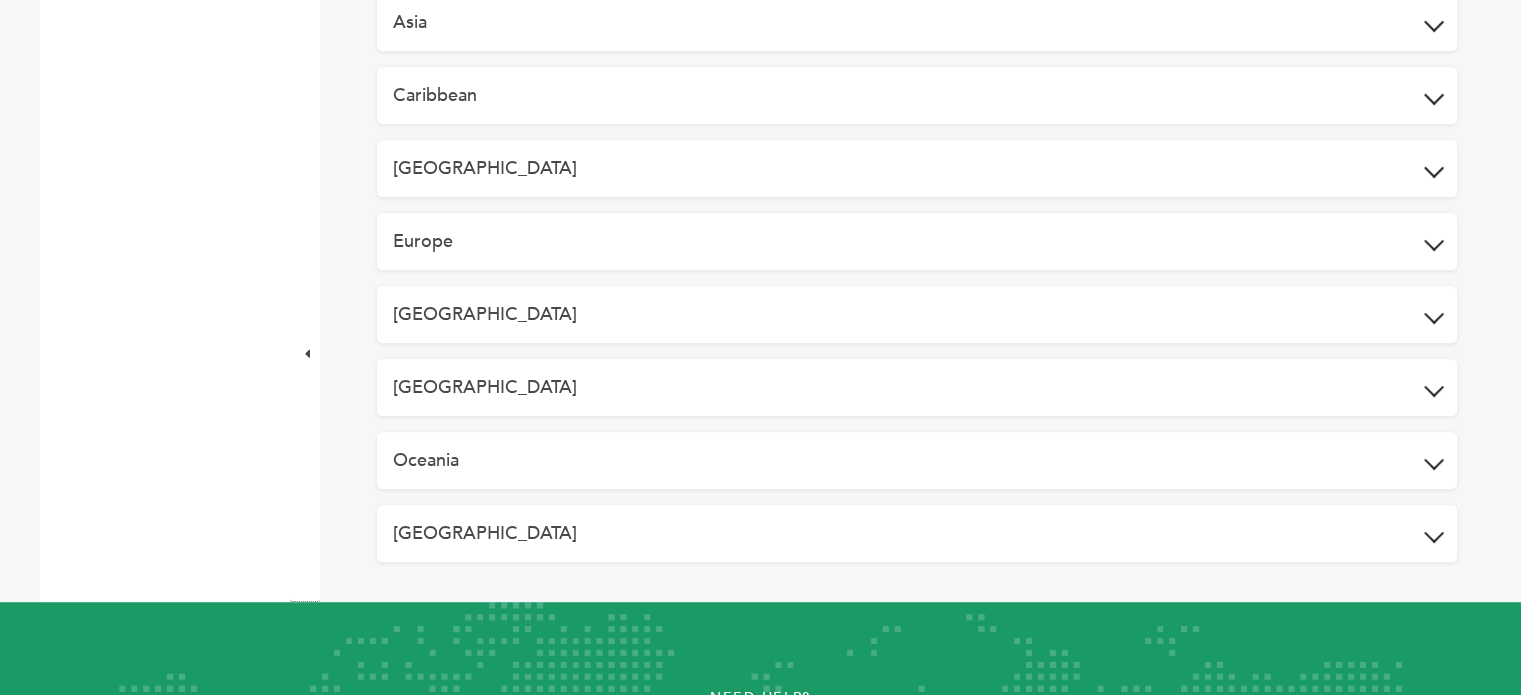click at bounding box center [1434, 387] 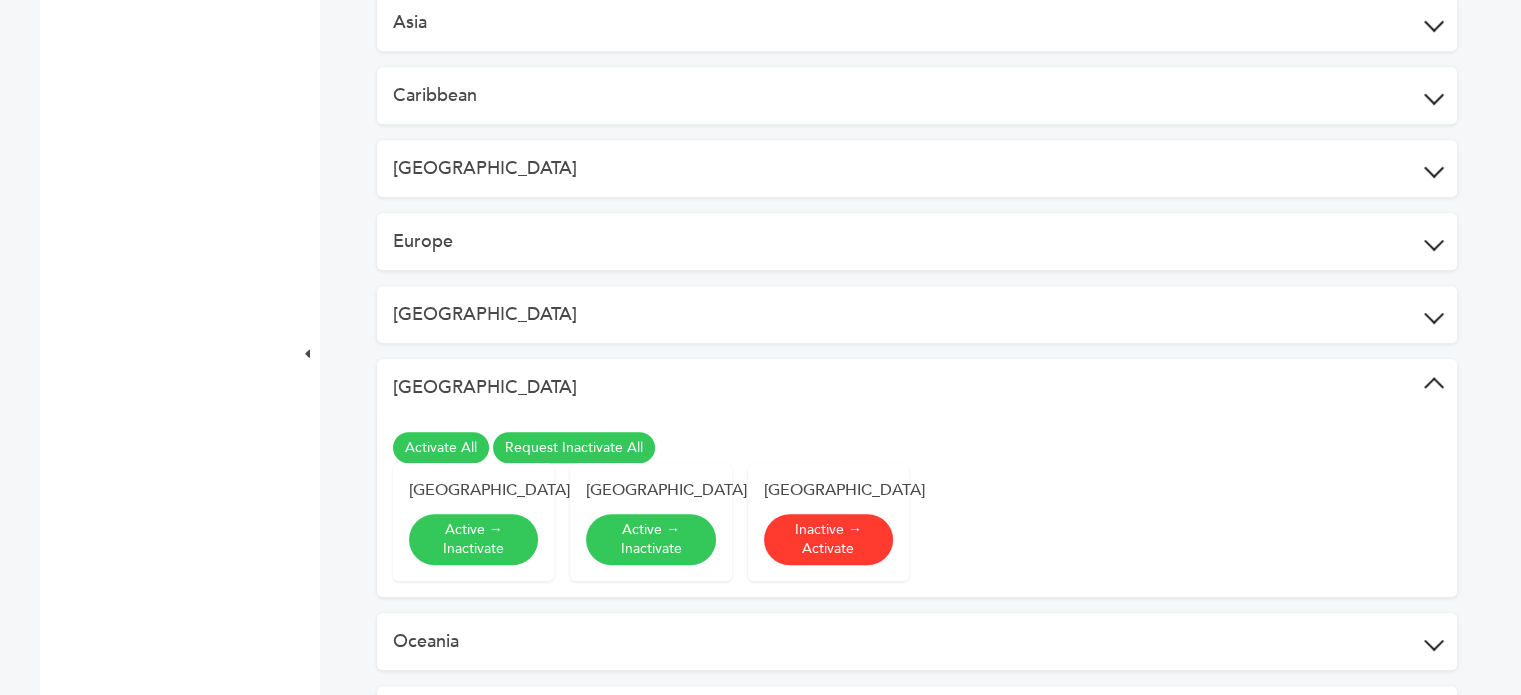 click on "Request Inactivate All" at bounding box center [574, 448] 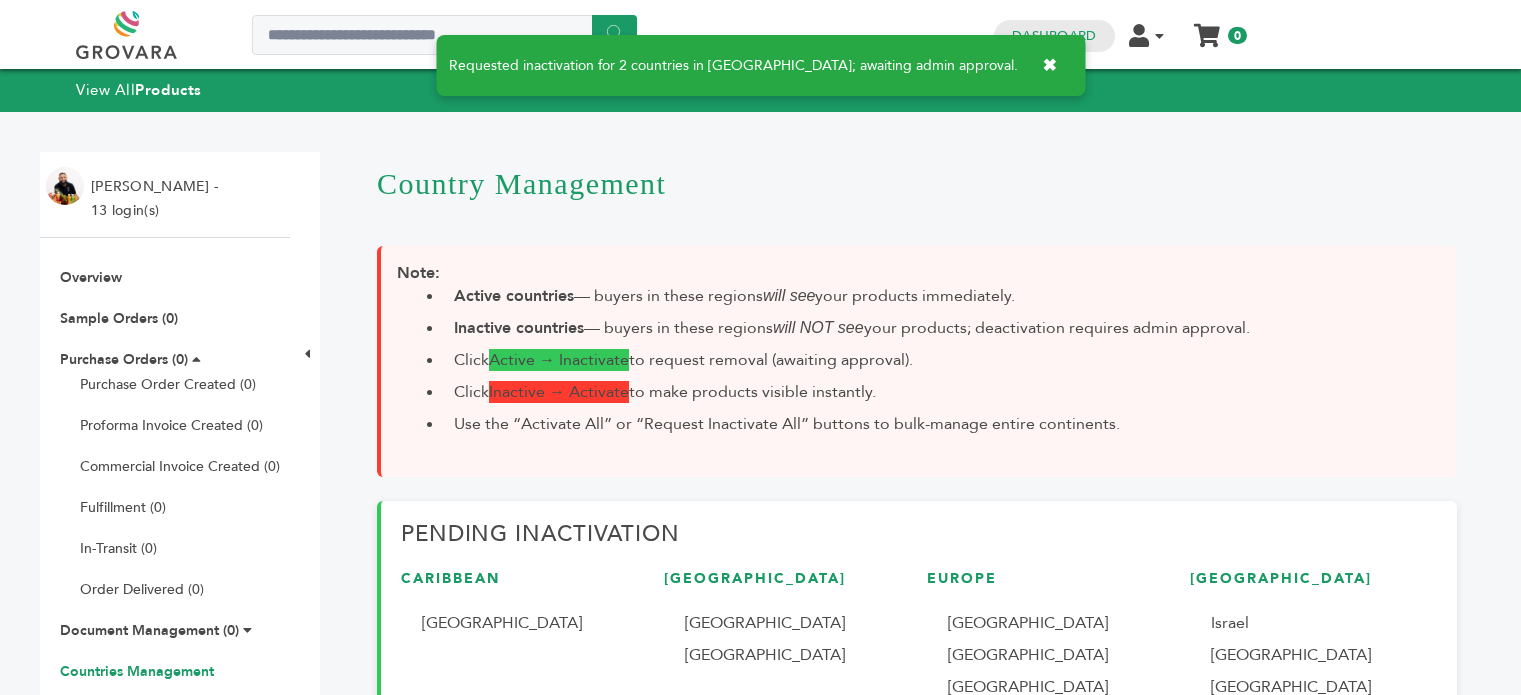 scroll, scrollTop: 0, scrollLeft: 0, axis: both 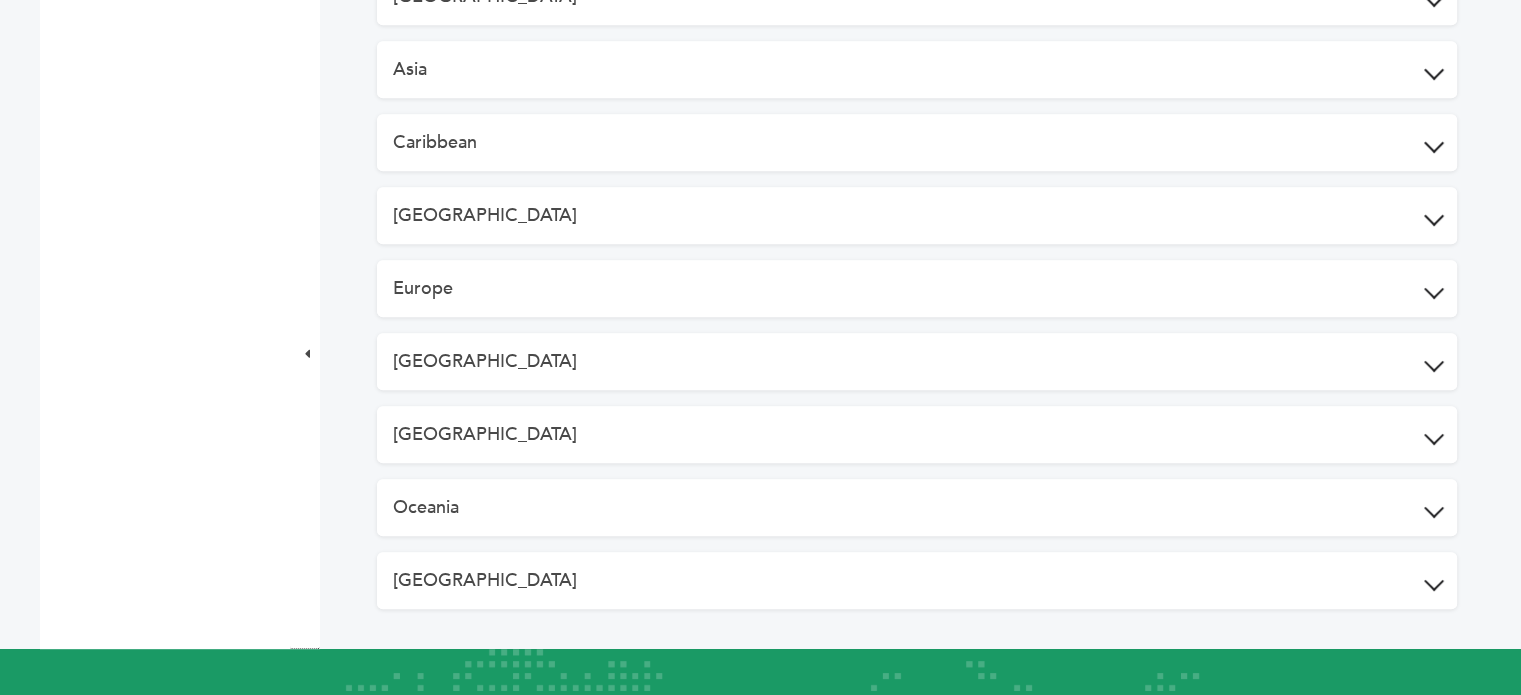 click on "Oceania" at bounding box center [917, 507] 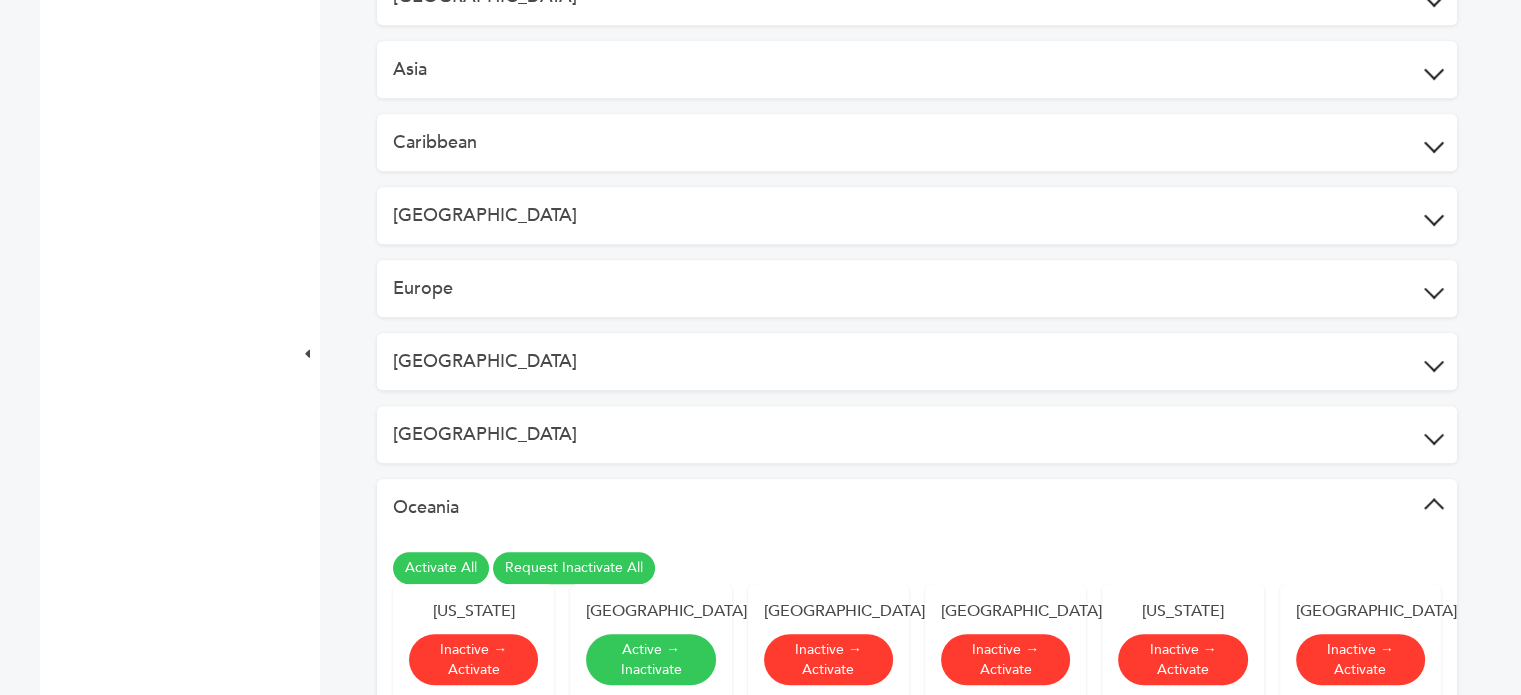 click on "Request Inactivate All" at bounding box center [574, 568] 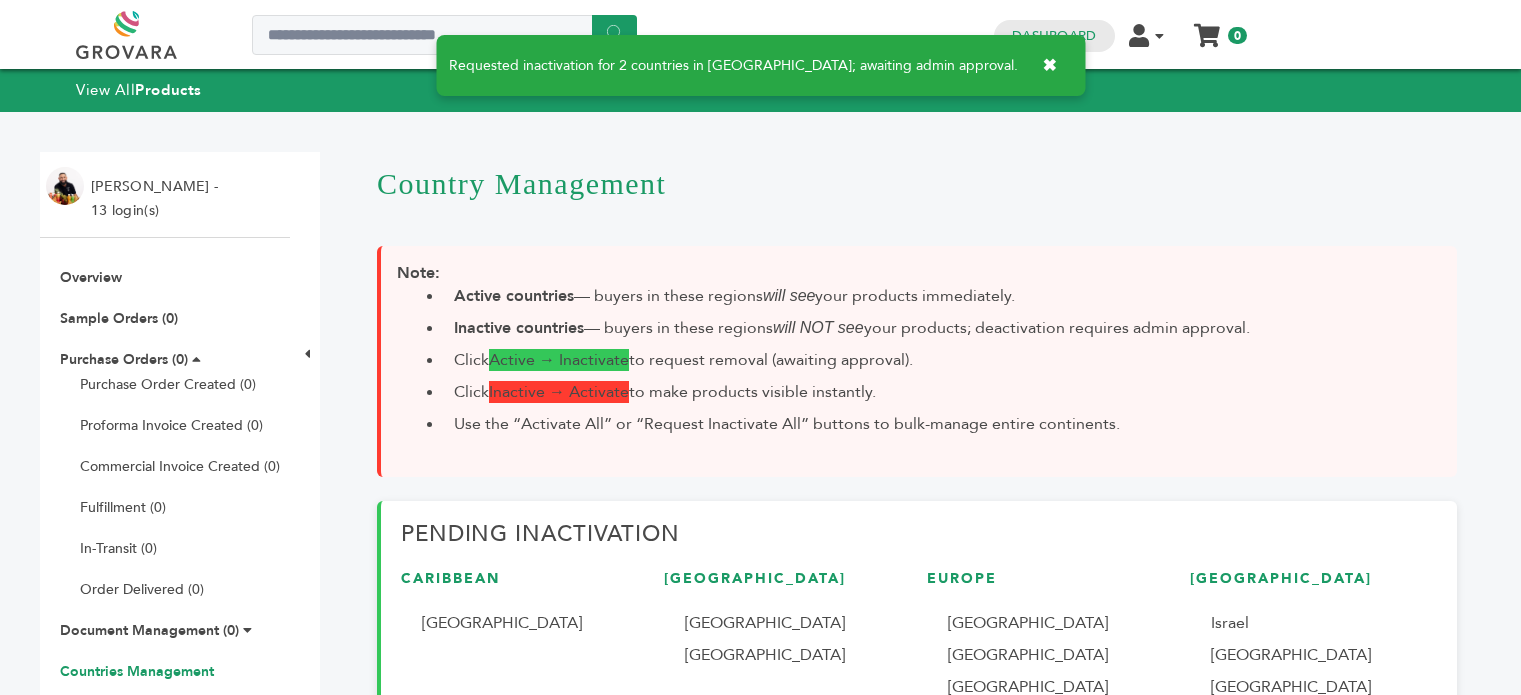 scroll, scrollTop: 0, scrollLeft: 0, axis: both 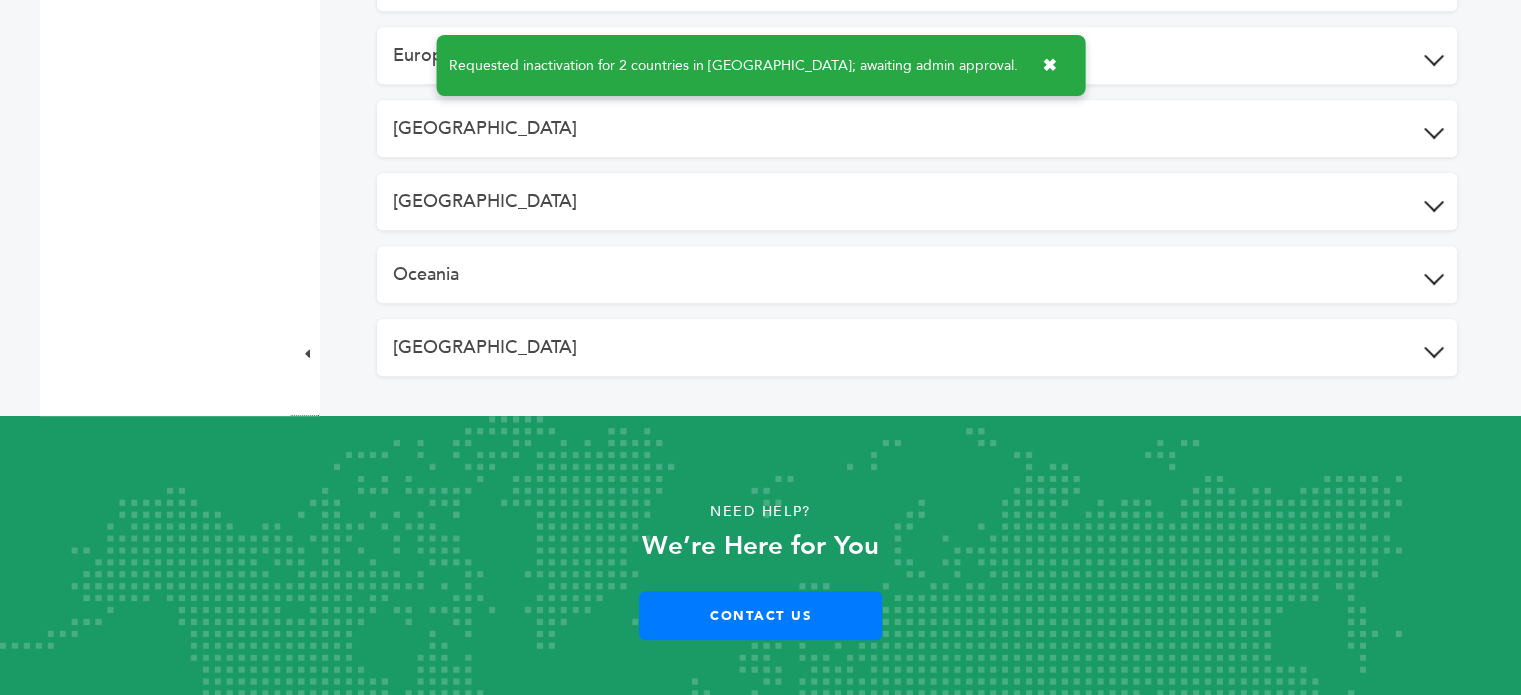 click on "[GEOGRAPHIC_DATA]" at bounding box center (917, 347) 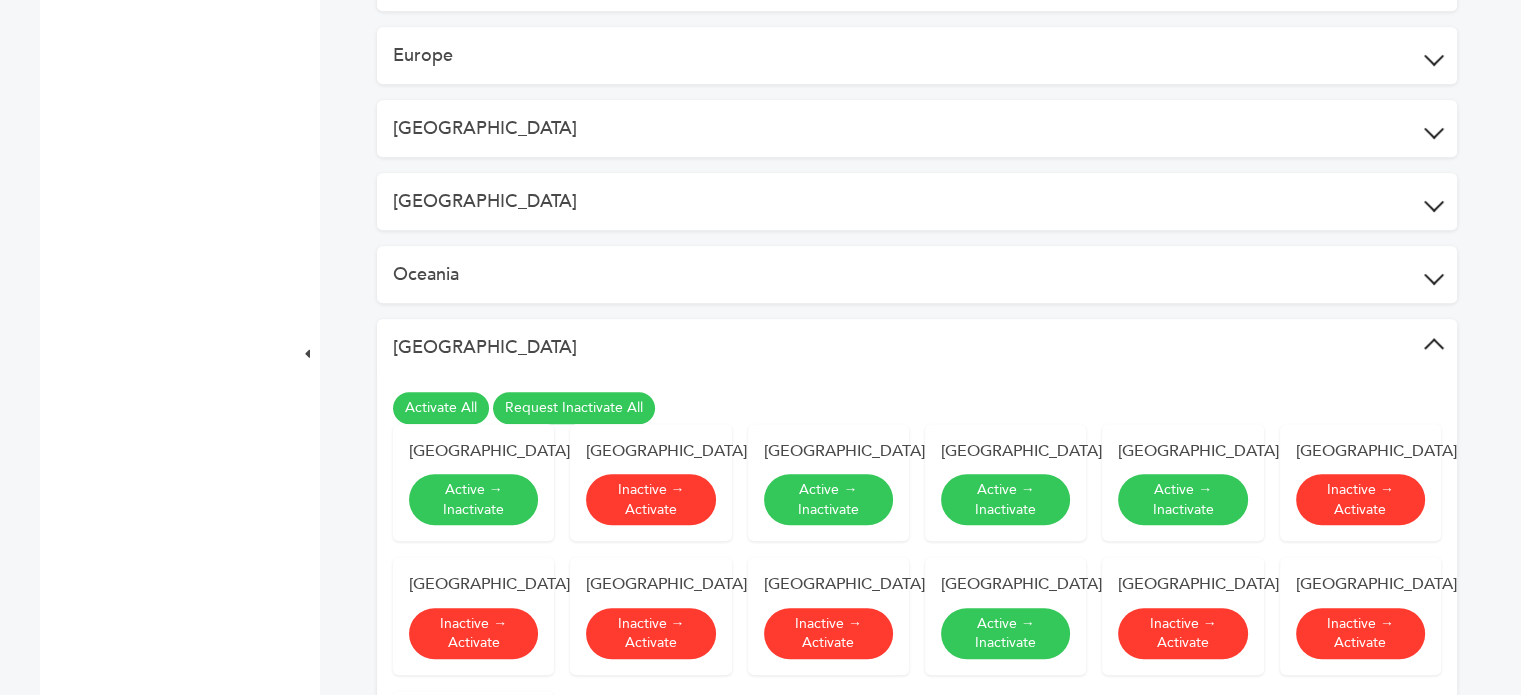 click on "Request Inactivate All" at bounding box center [574, 408] 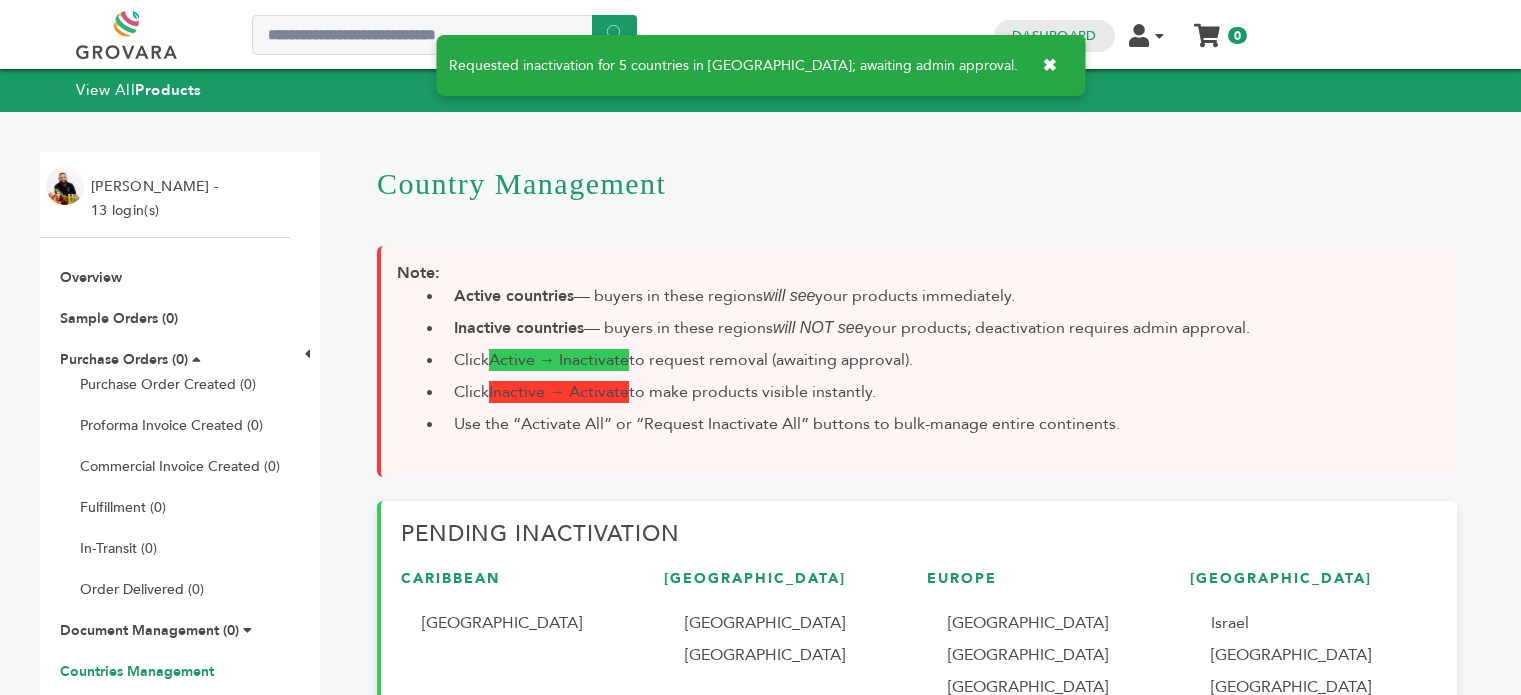 scroll, scrollTop: 0, scrollLeft: 0, axis: both 